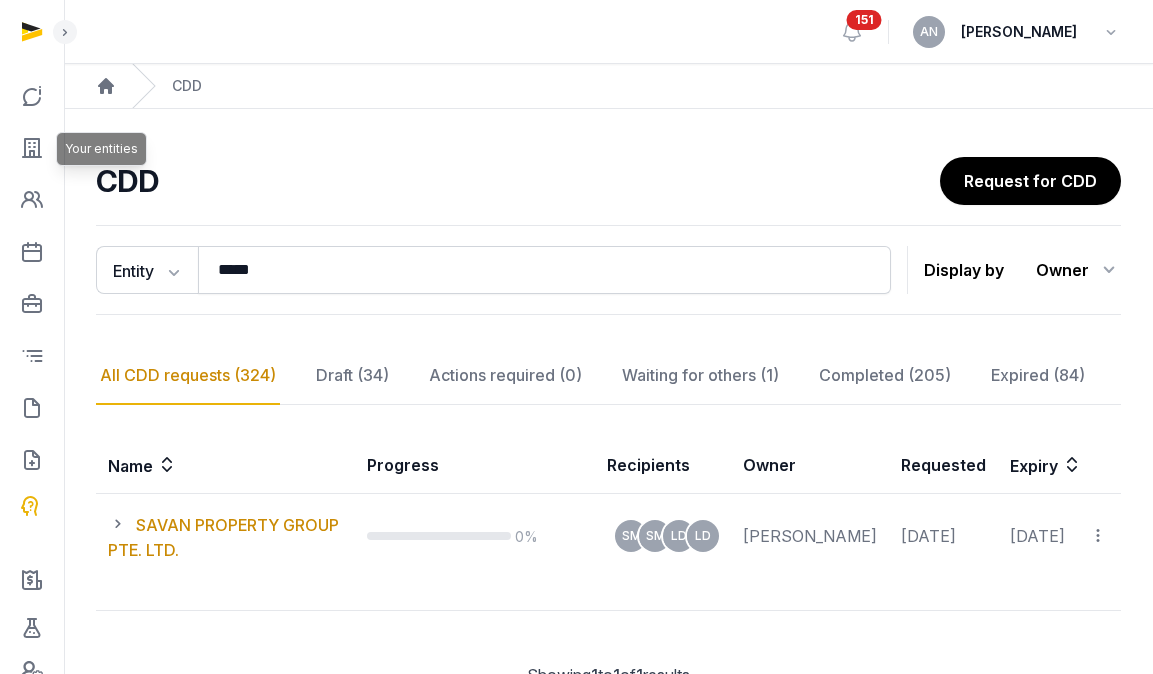 scroll, scrollTop: 85, scrollLeft: 0, axis: vertical 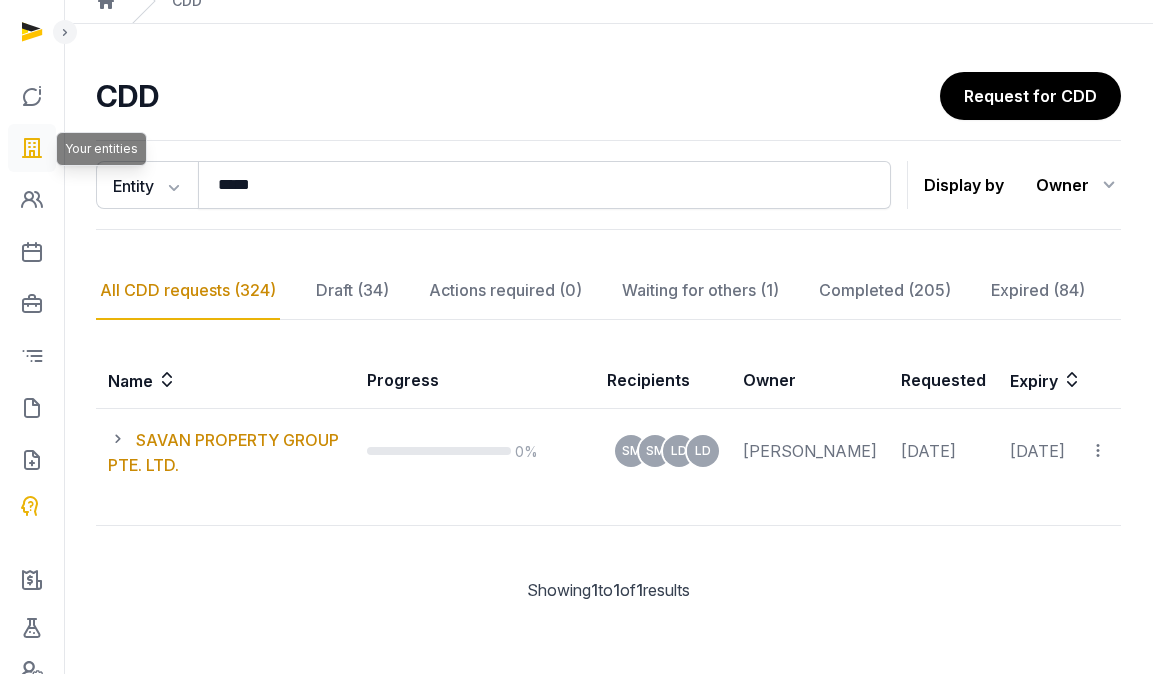 click at bounding box center (32, 148) 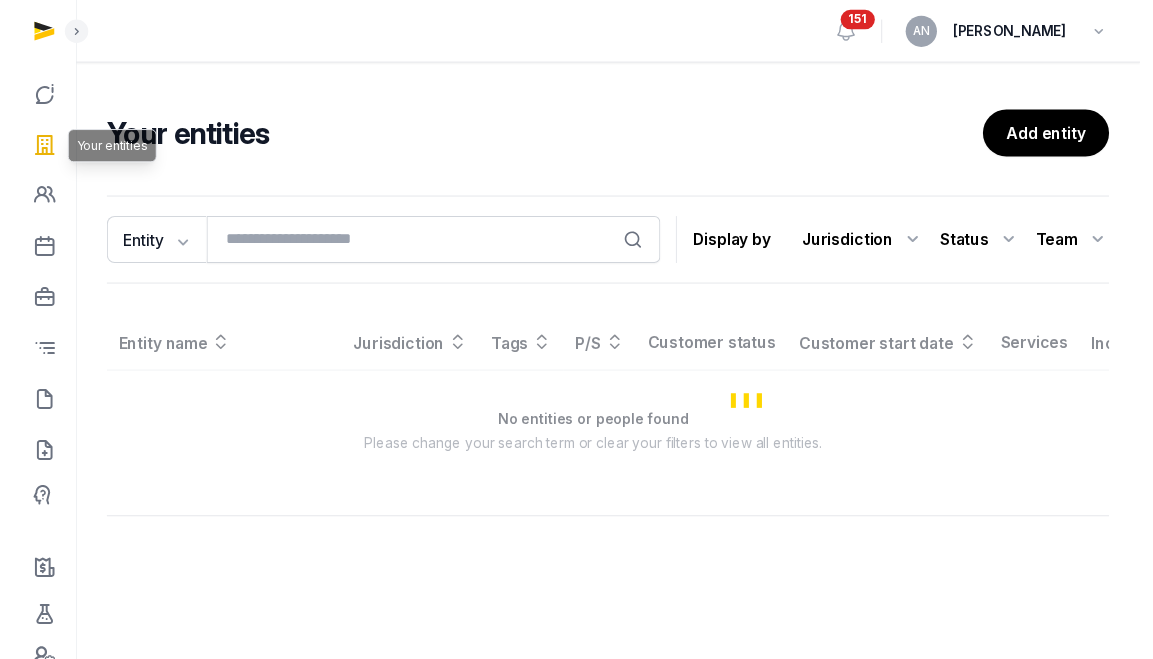 scroll, scrollTop: 0, scrollLeft: 0, axis: both 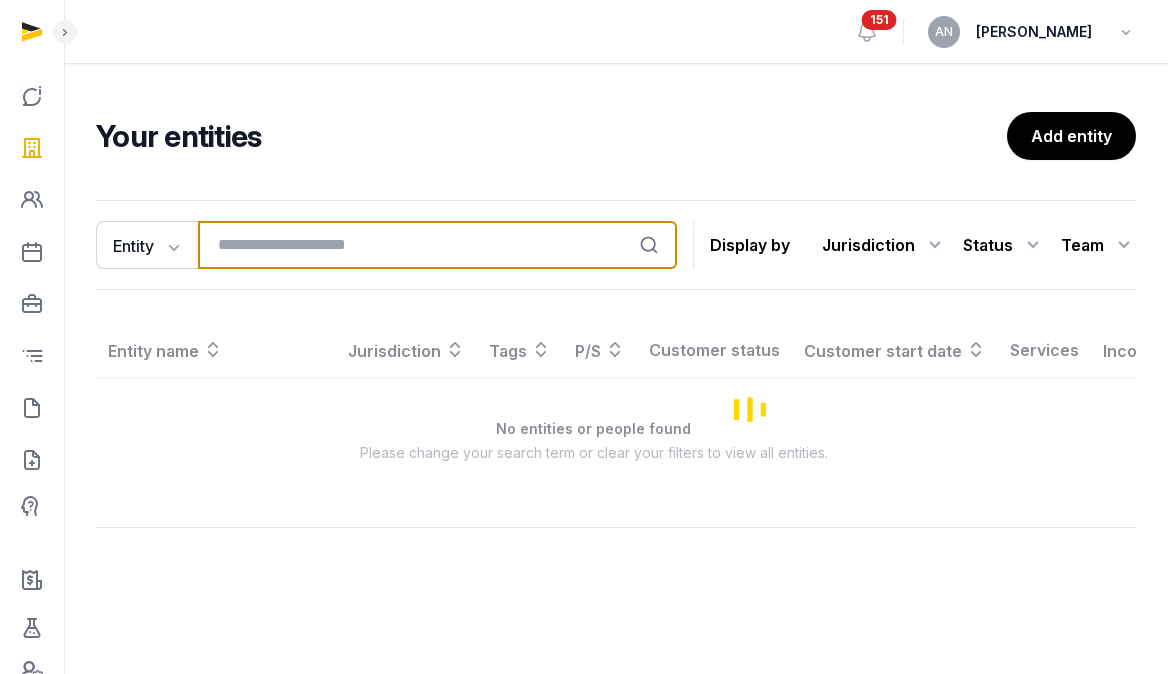 click at bounding box center [437, 245] 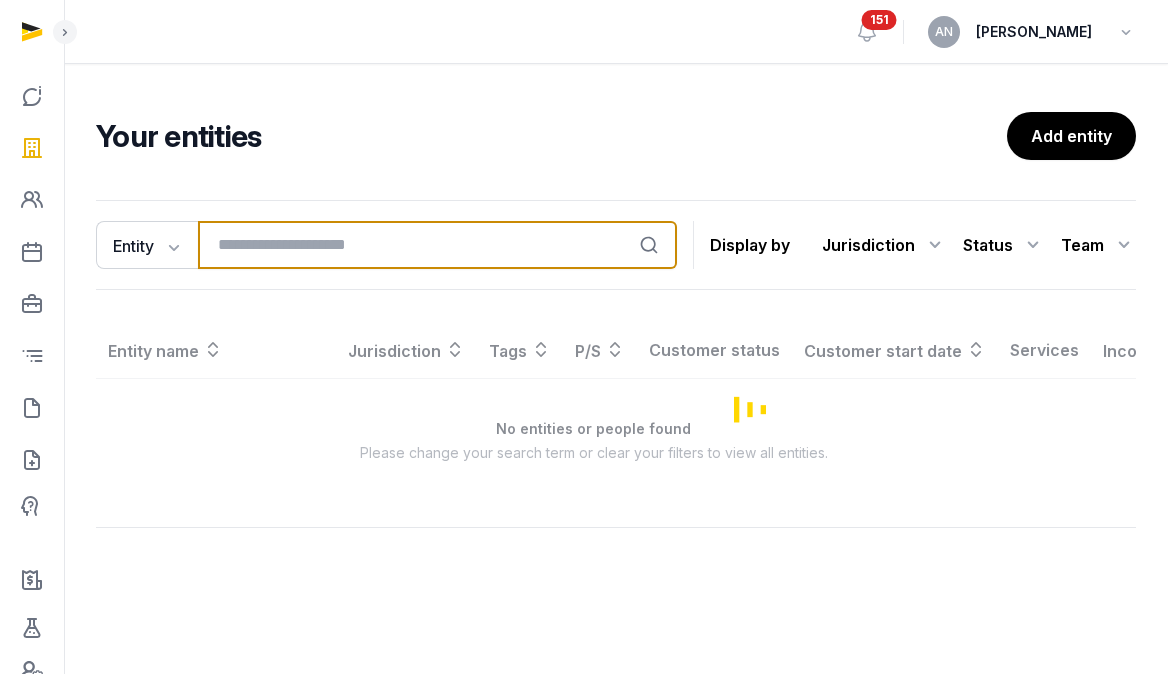 type on "*" 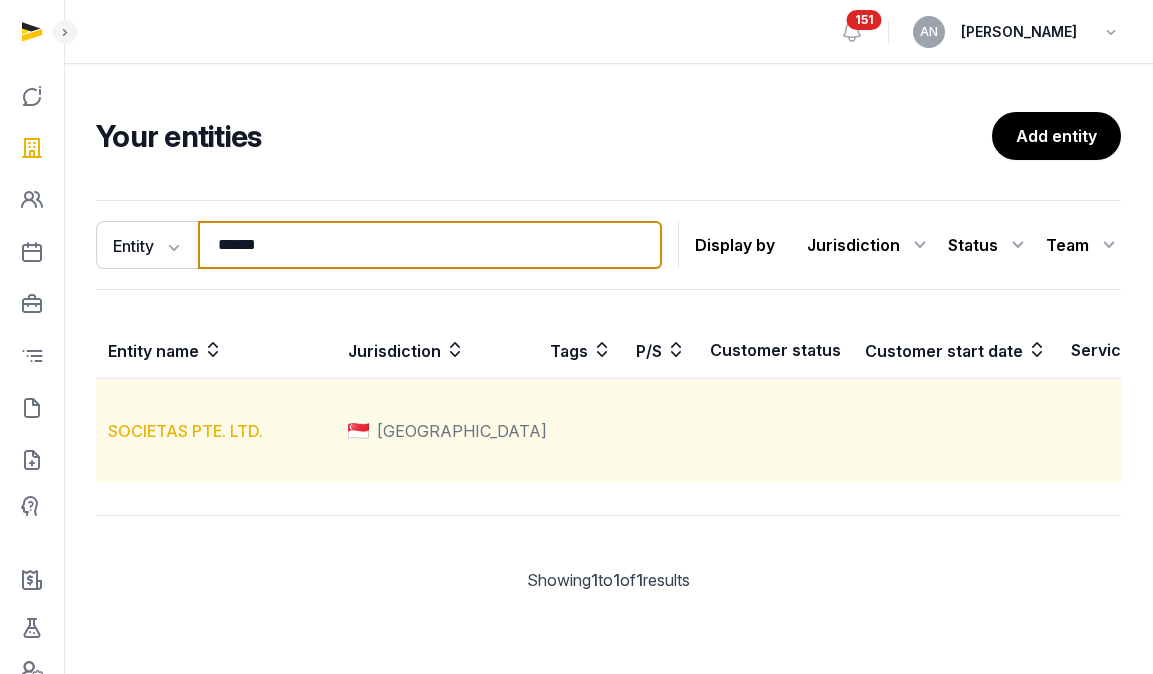 type on "******" 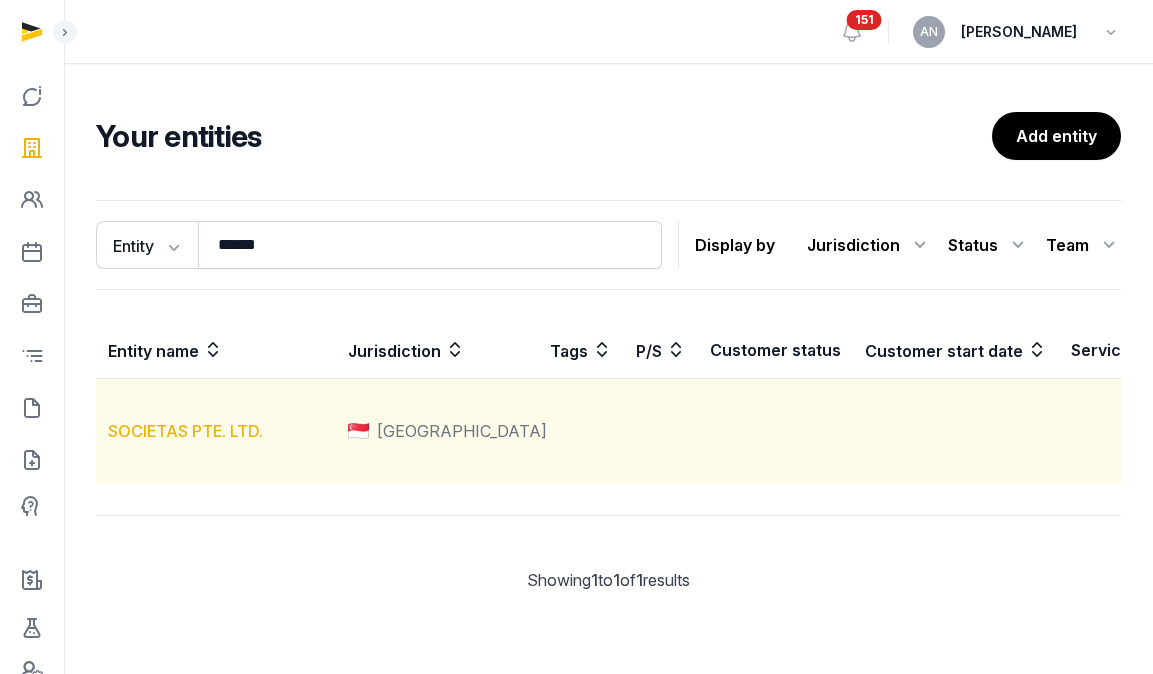 click on "SOCIETAS PTE. LTD." at bounding box center [185, 431] 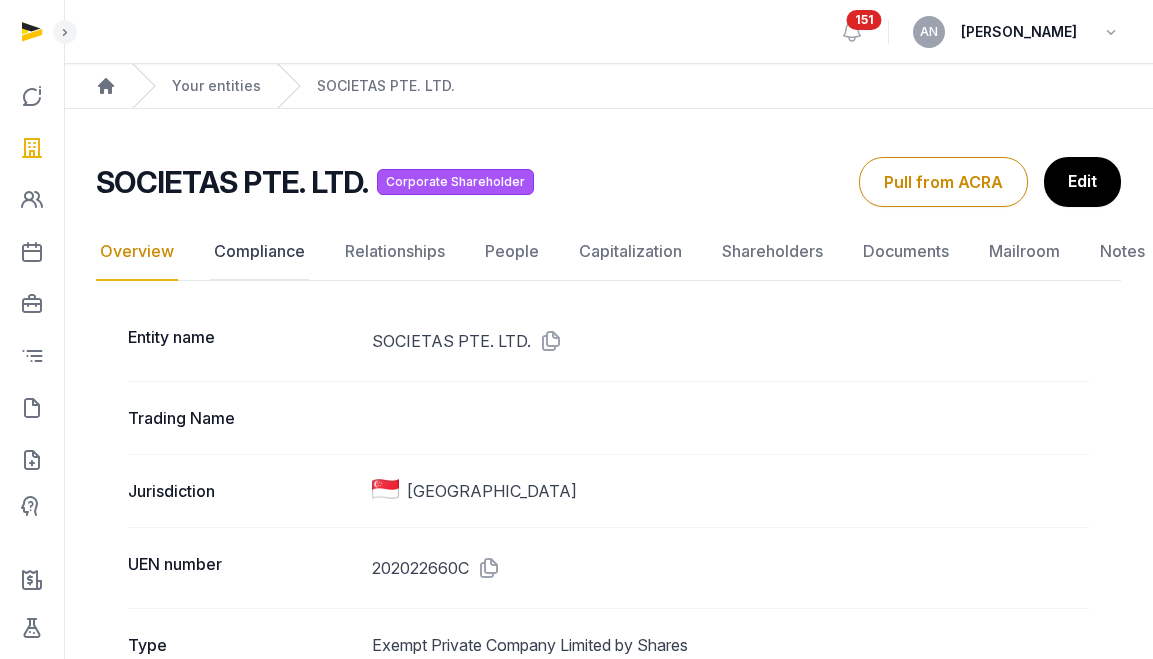 click on "Compliance" 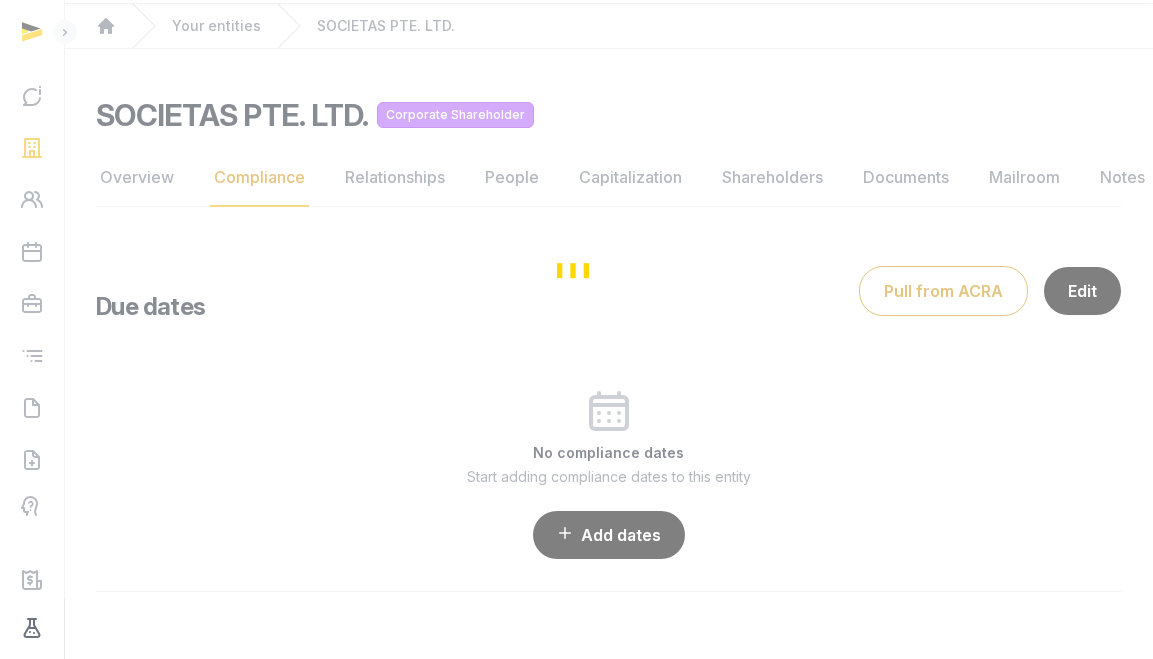 scroll, scrollTop: 65, scrollLeft: 0, axis: vertical 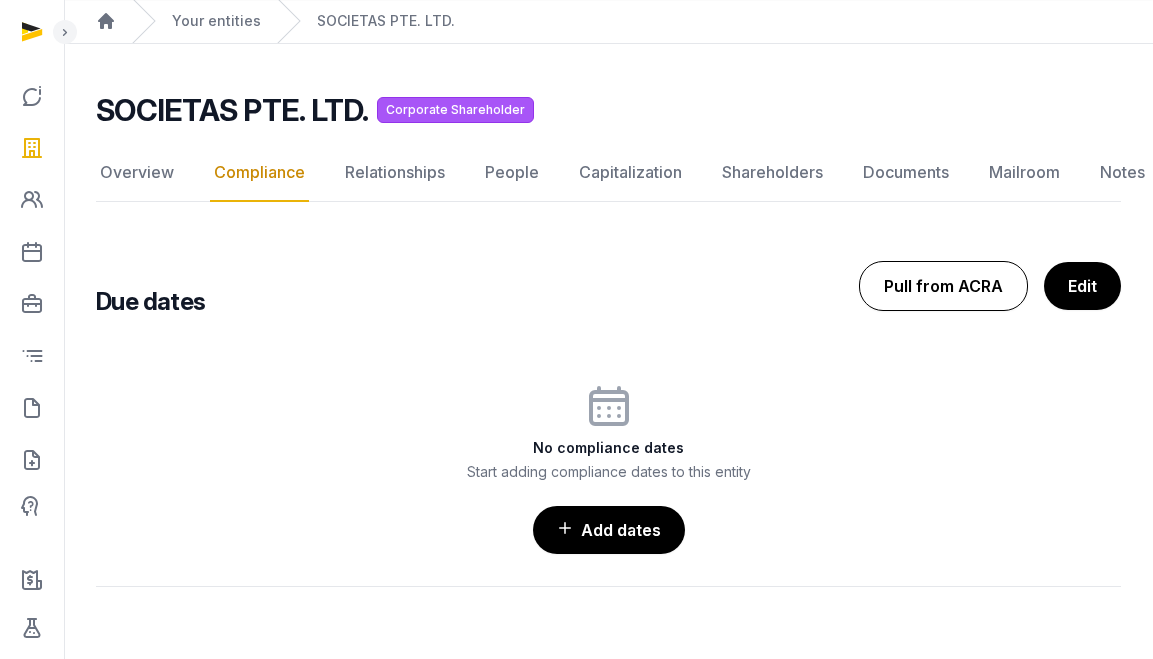 click on "Pull from ACRA" at bounding box center (943, 286) 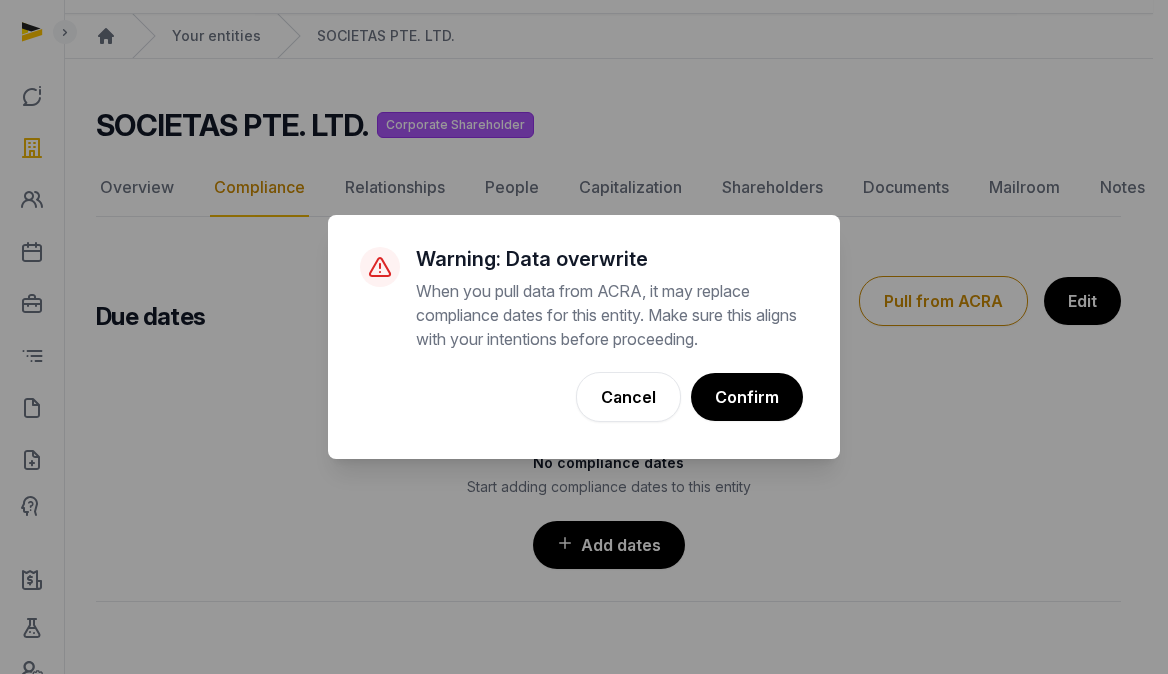 click on "Cancel No Confirm" at bounding box center [584, 397] 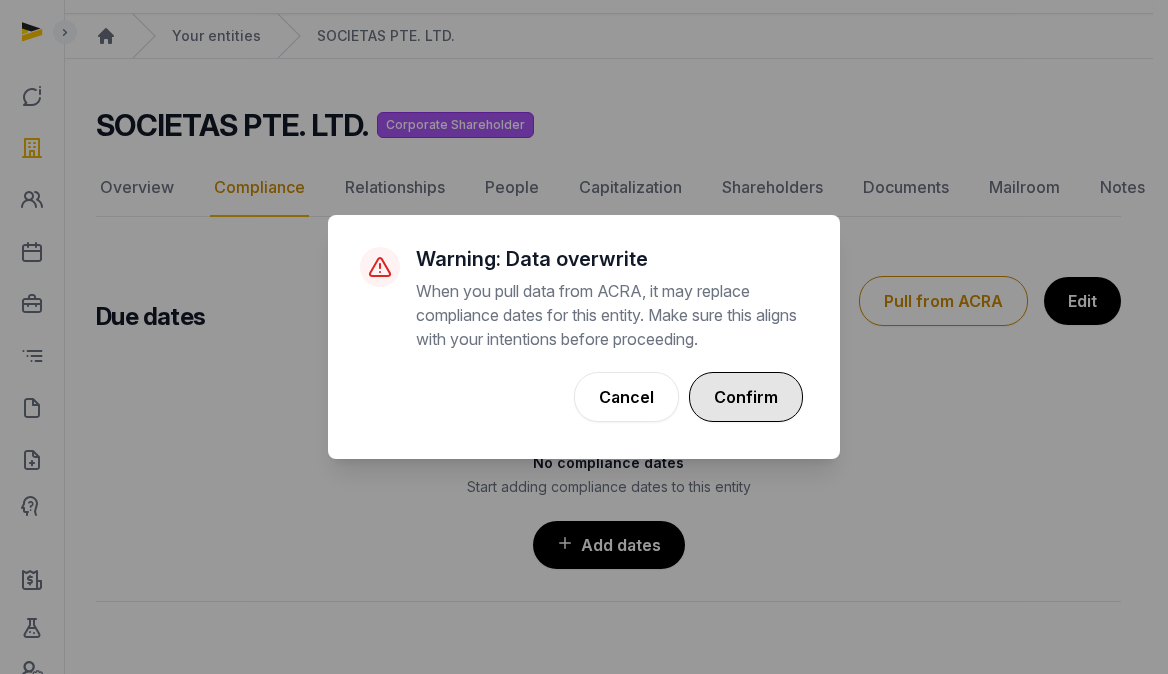 click on "Confirm" at bounding box center (746, 397) 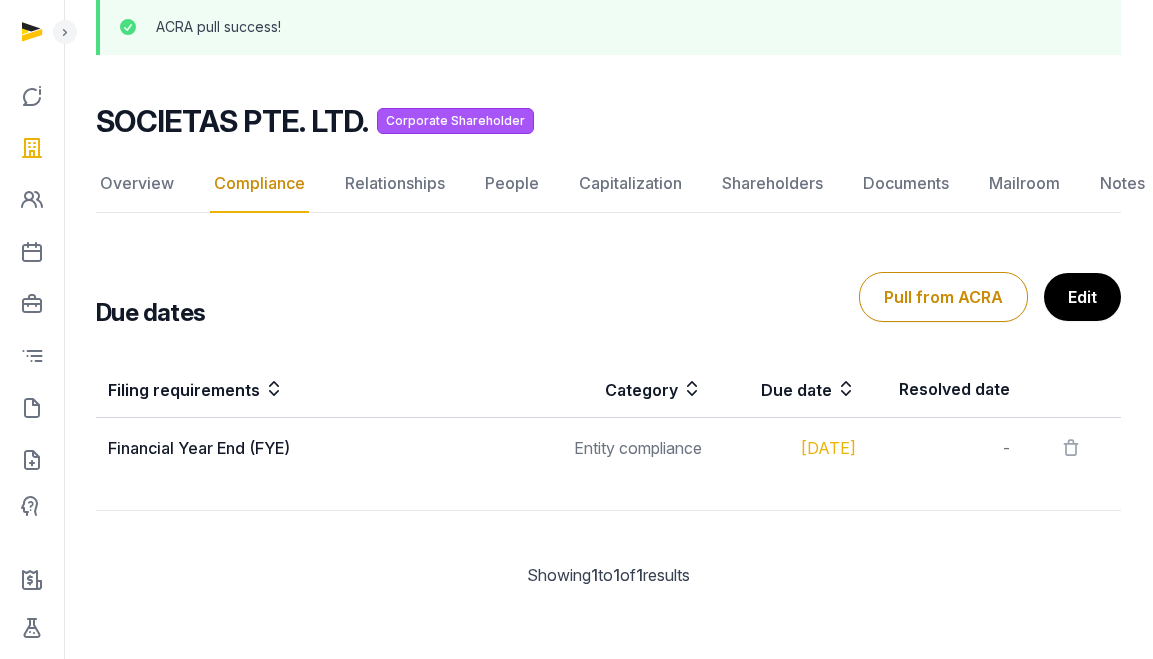 scroll, scrollTop: 129, scrollLeft: 0, axis: vertical 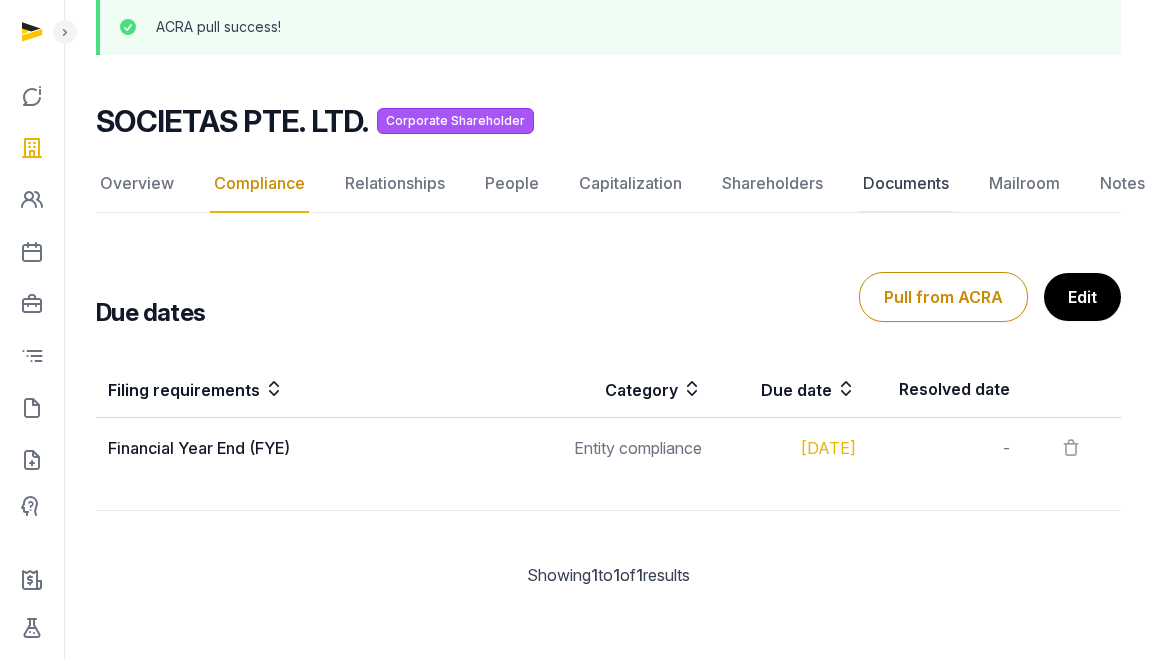 click on "Documents" 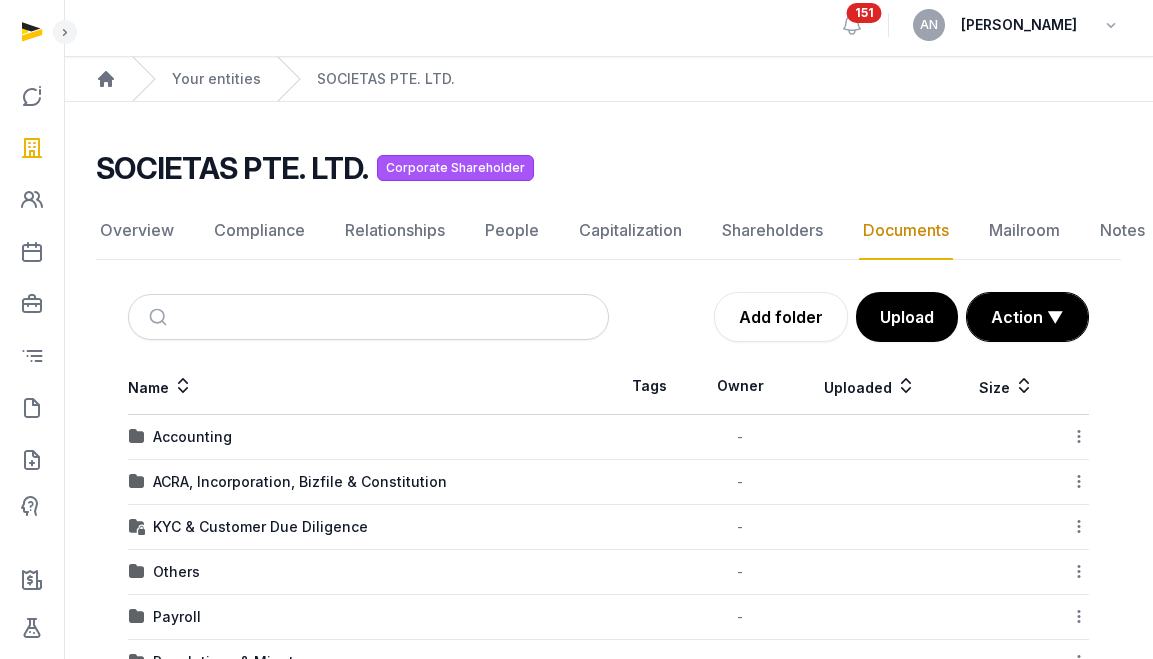 scroll, scrollTop: 0, scrollLeft: 0, axis: both 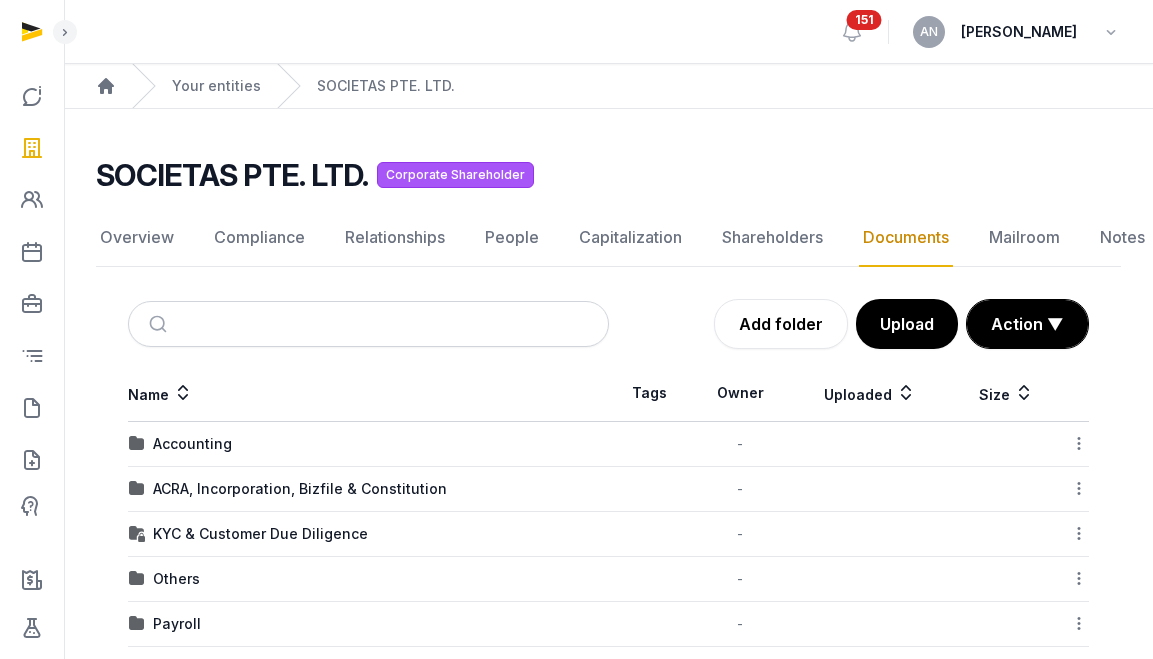 click on "Overview  Compliance  Relationships  People  Capitalization  Shareholders  Documents  Mailroom  Notes  Dossier  Jobs" at bounding box center [608, 238] 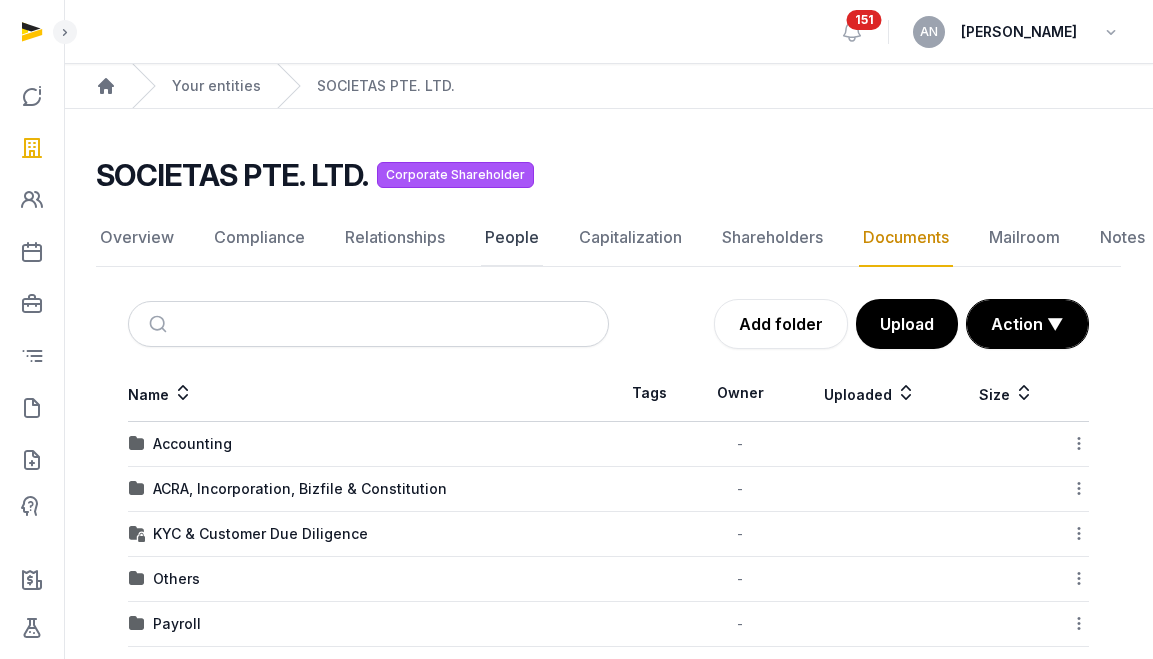 click on "People" 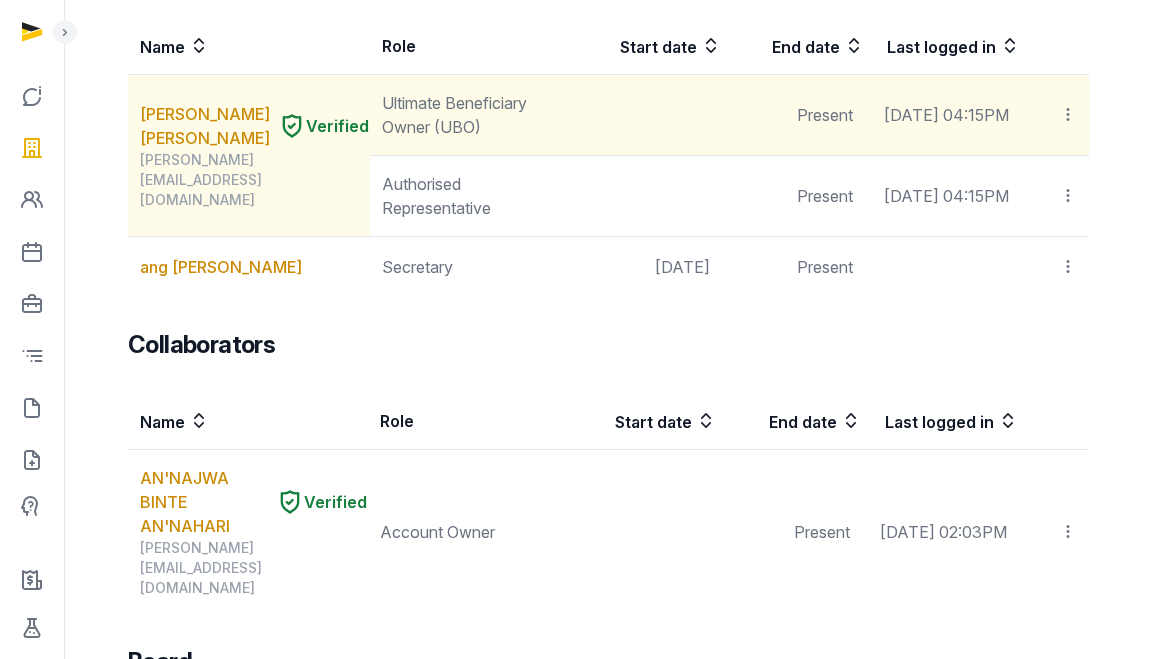 scroll, scrollTop: 283, scrollLeft: 0, axis: vertical 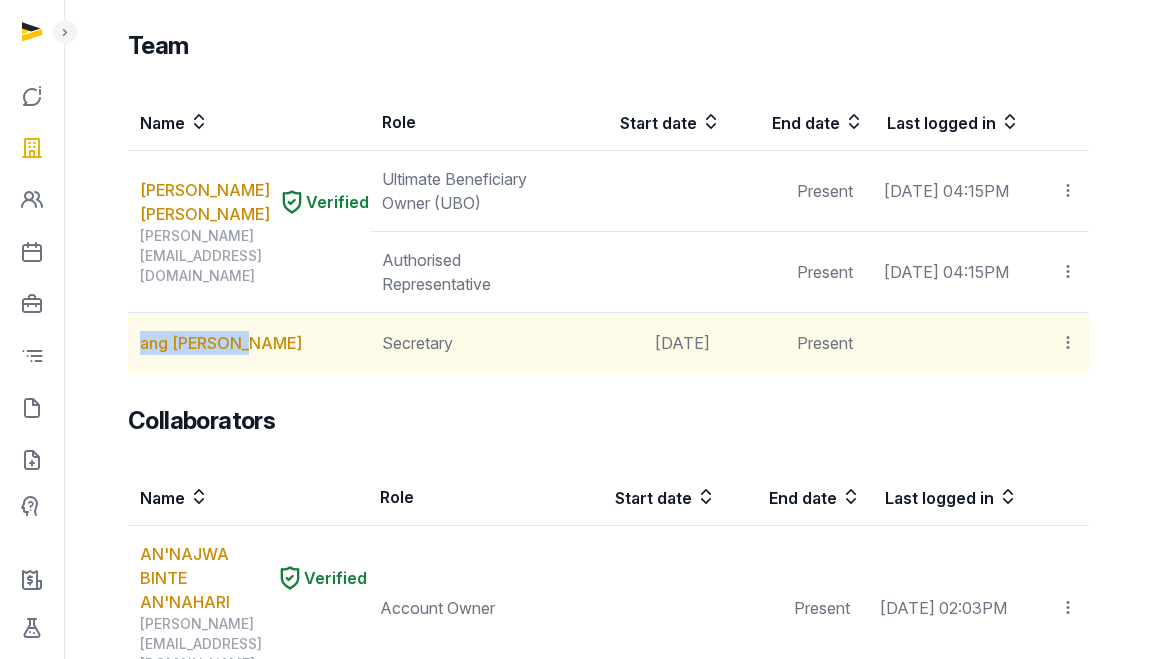 drag, startPoint x: 276, startPoint y: 335, endPoint x: 133, endPoint y: 338, distance: 143.03146 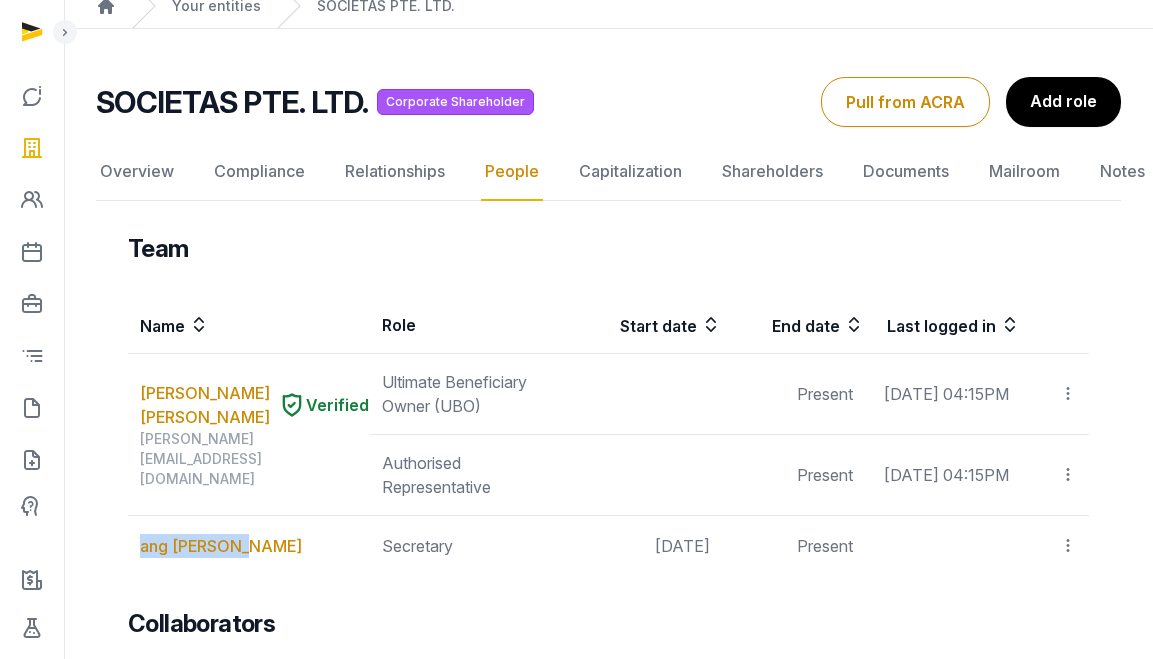 scroll, scrollTop: 0, scrollLeft: 0, axis: both 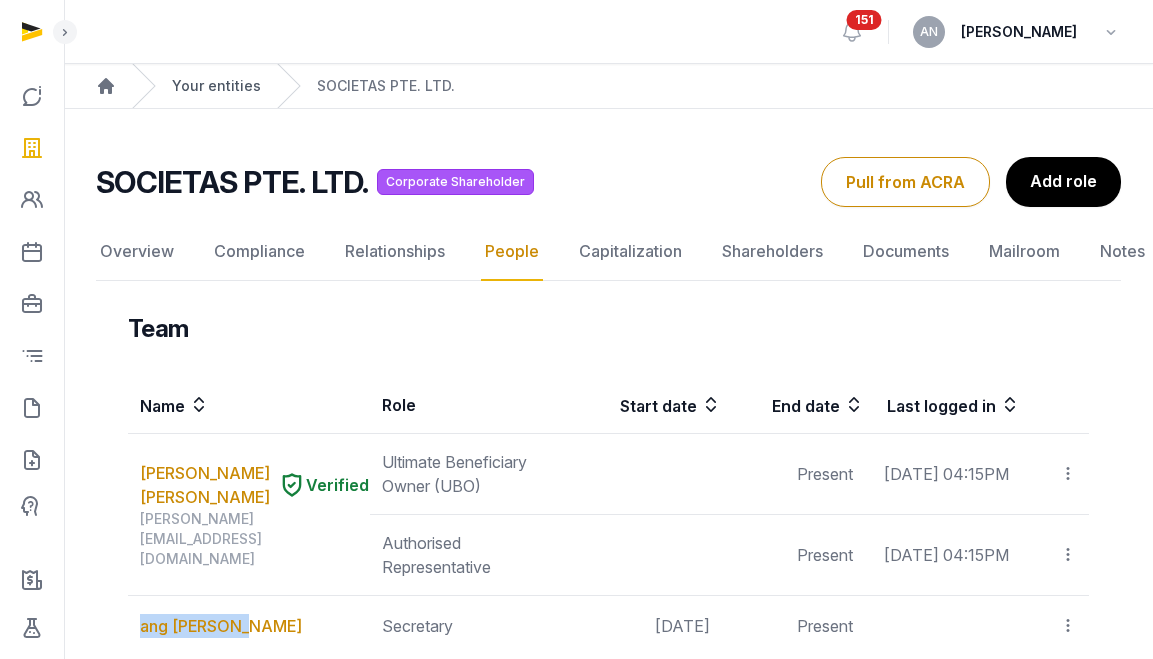 click on "Your entities" at bounding box center [216, 86] 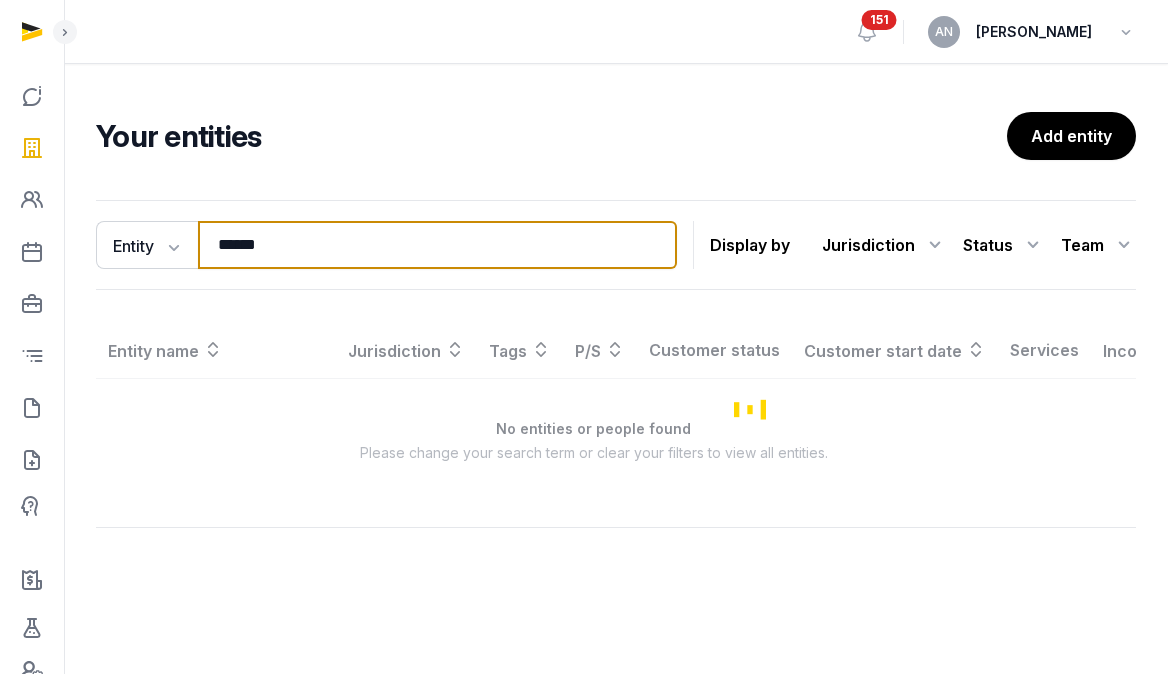 click on "******" at bounding box center [437, 245] 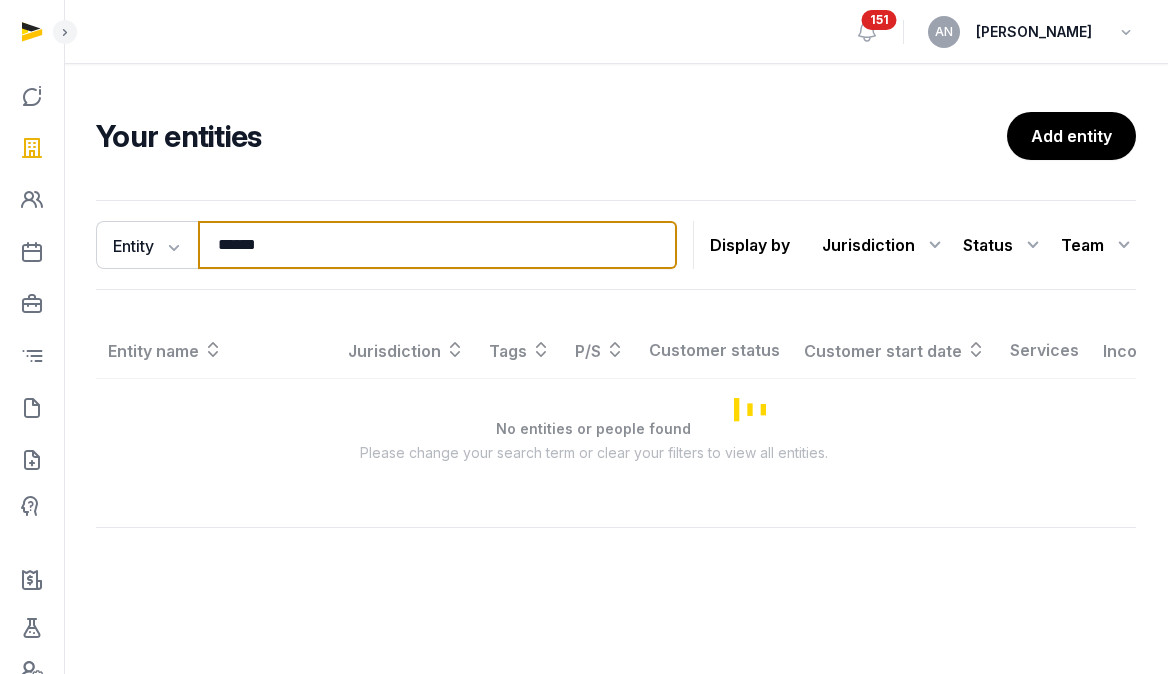 click on "******" at bounding box center (437, 245) 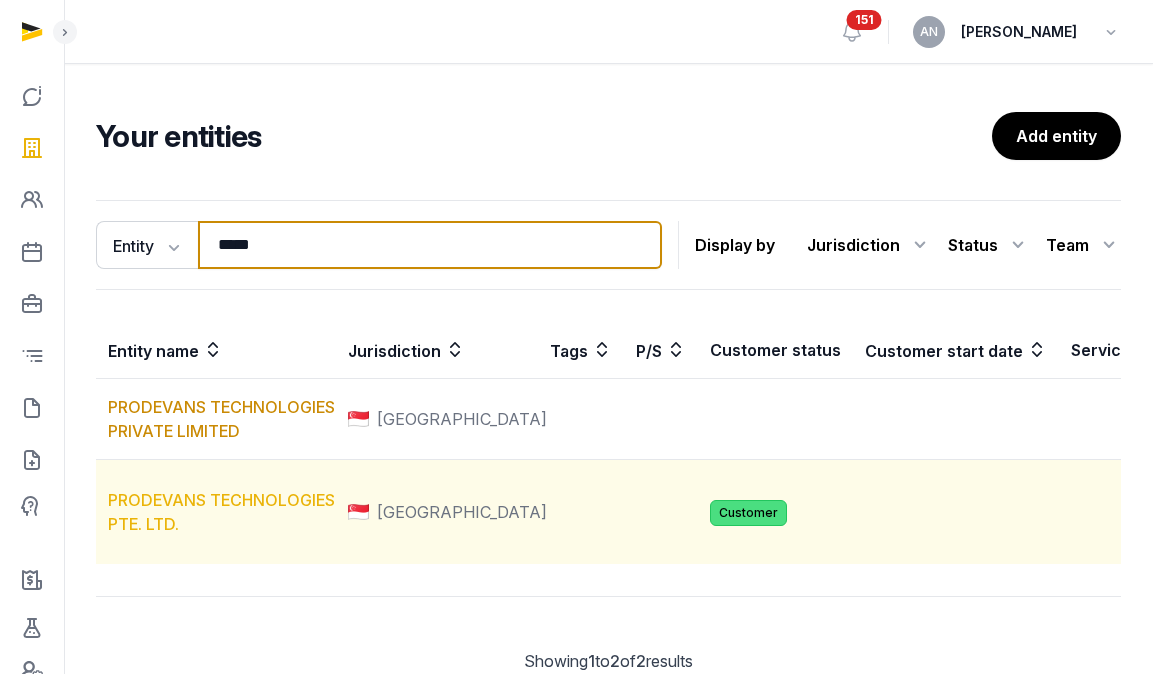 type on "*****" 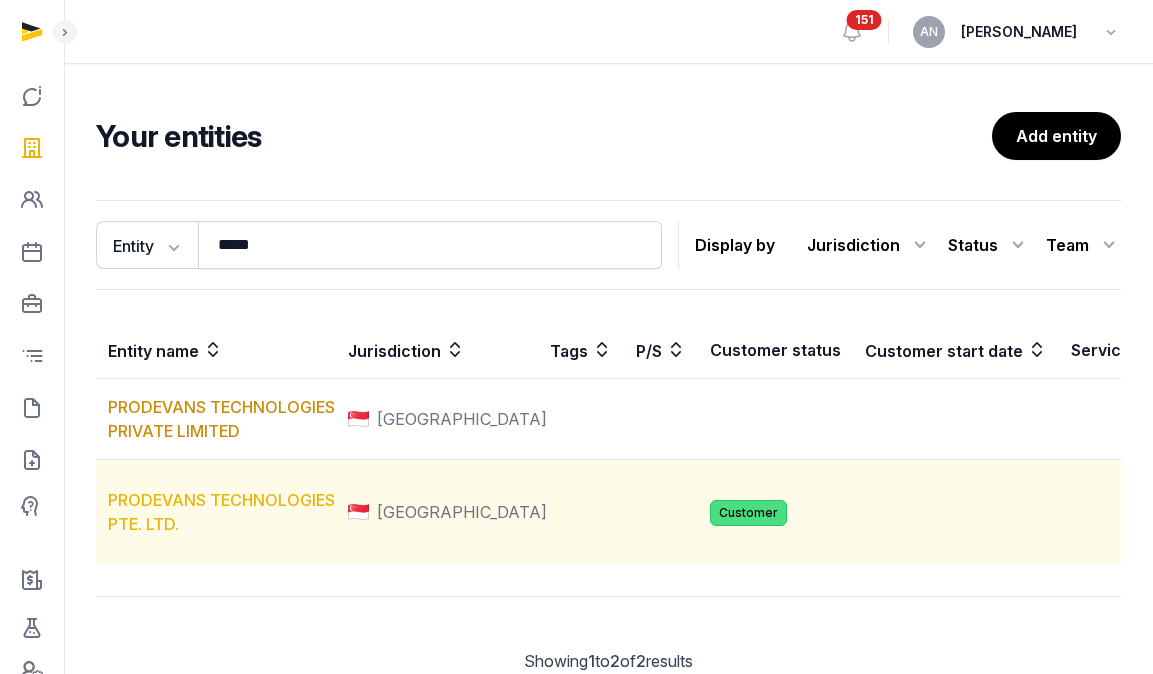 click on "PRODEVANS TECHNOLOGIES PTE. LTD." at bounding box center (221, 512) 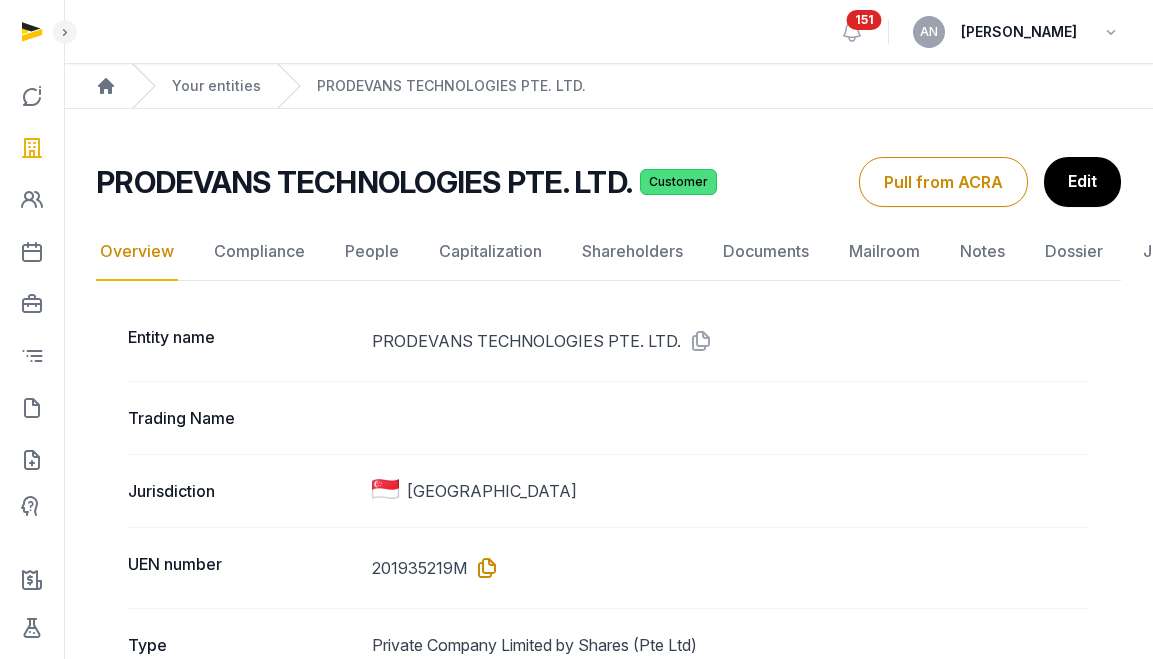 drag, startPoint x: 504, startPoint y: 568, endPoint x: 486, endPoint y: 563, distance: 18.681541 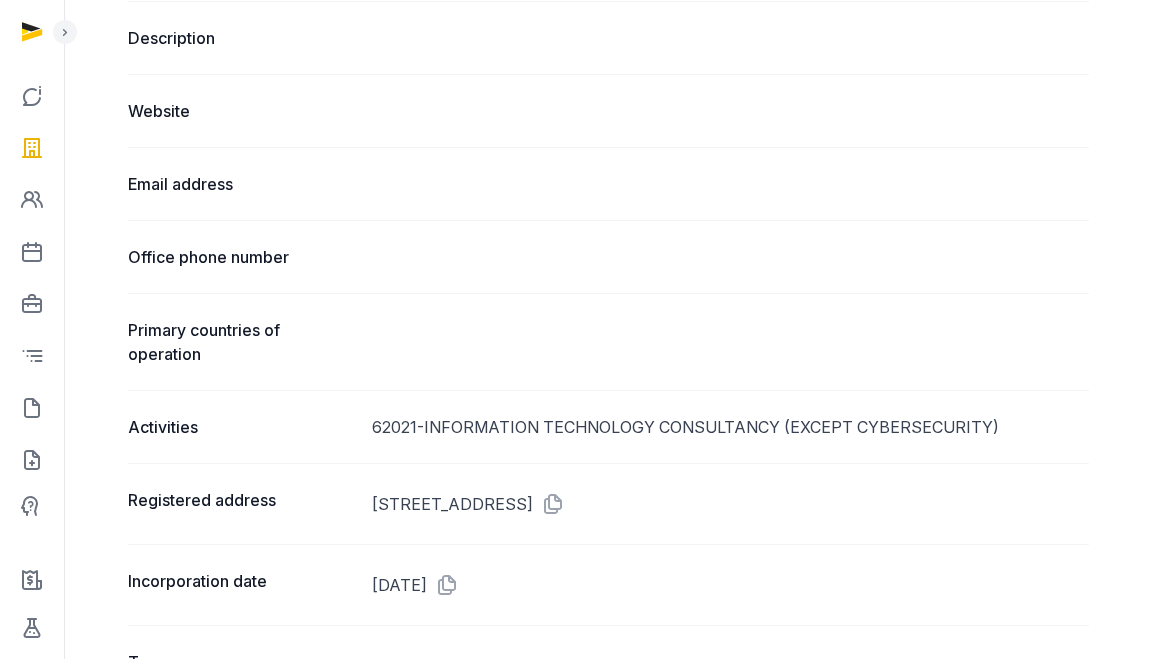 scroll, scrollTop: 1315, scrollLeft: 0, axis: vertical 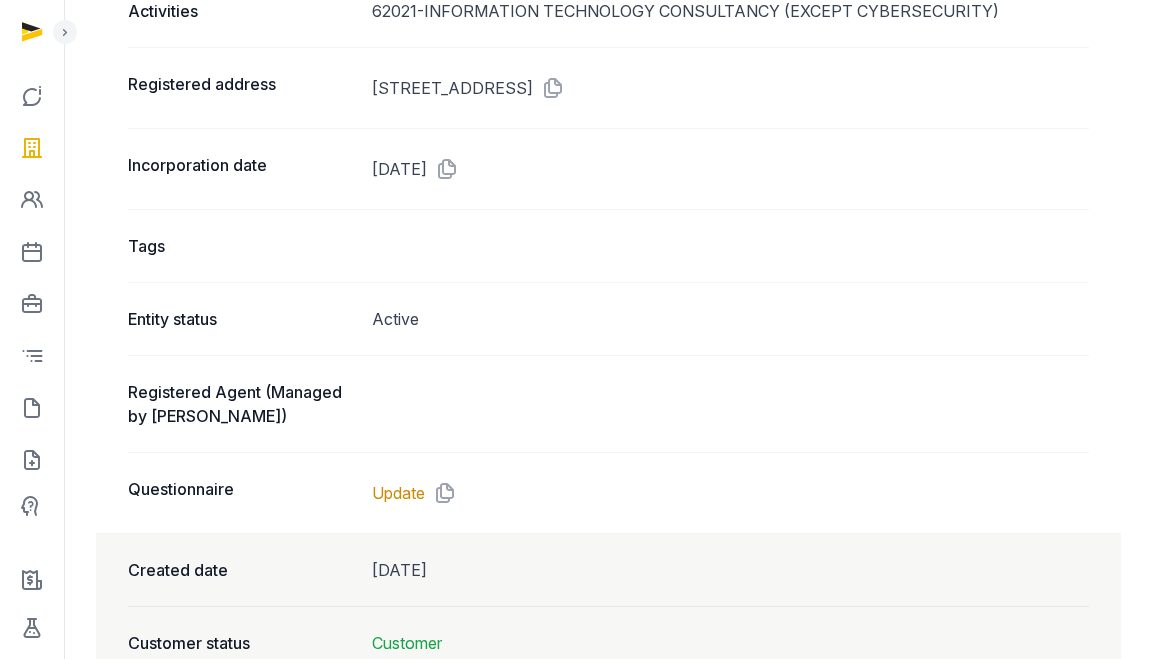 click at bounding box center [32, 408] 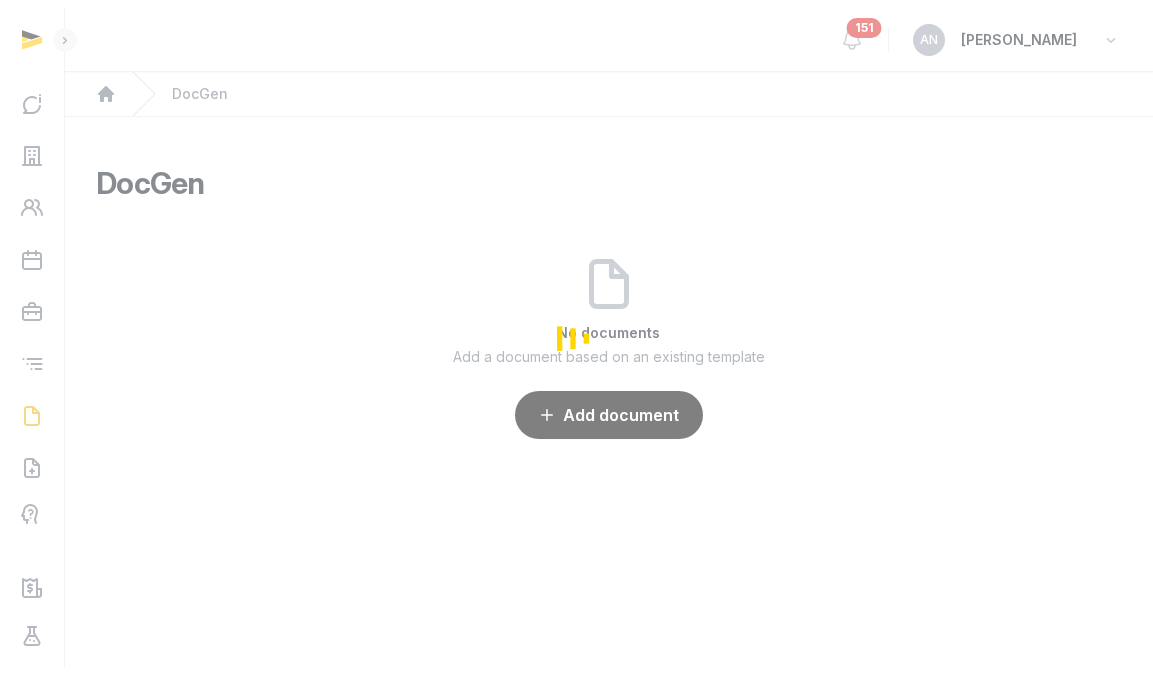 scroll, scrollTop: 0, scrollLeft: 0, axis: both 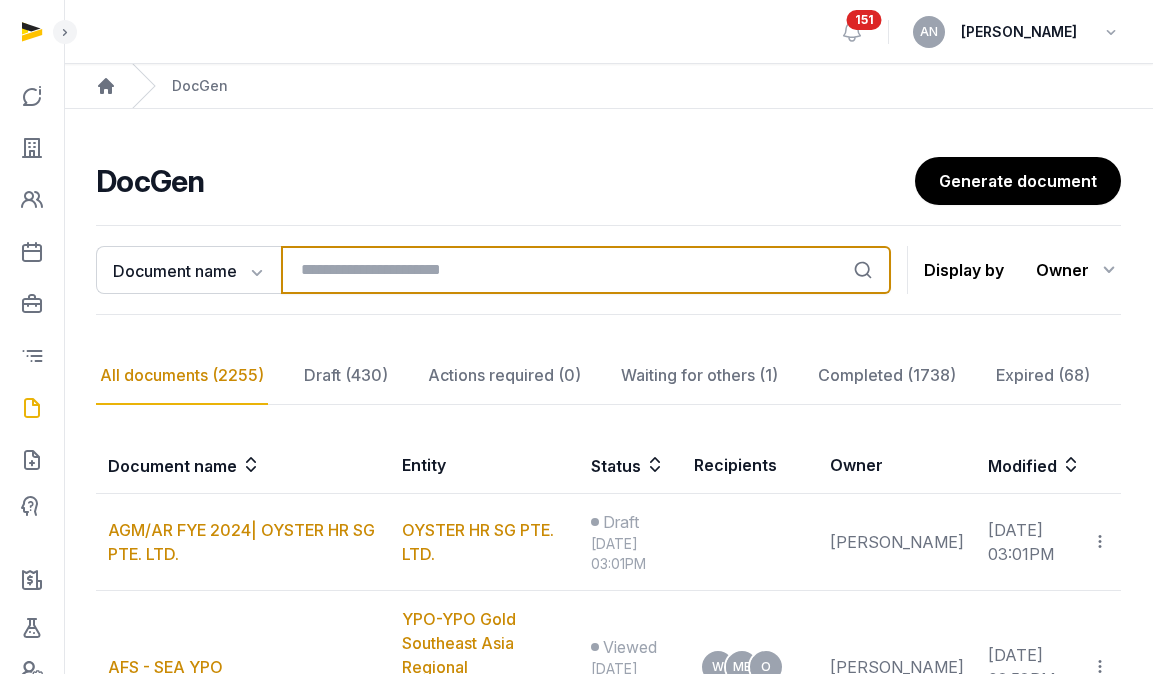click at bounding box center (586, 270) 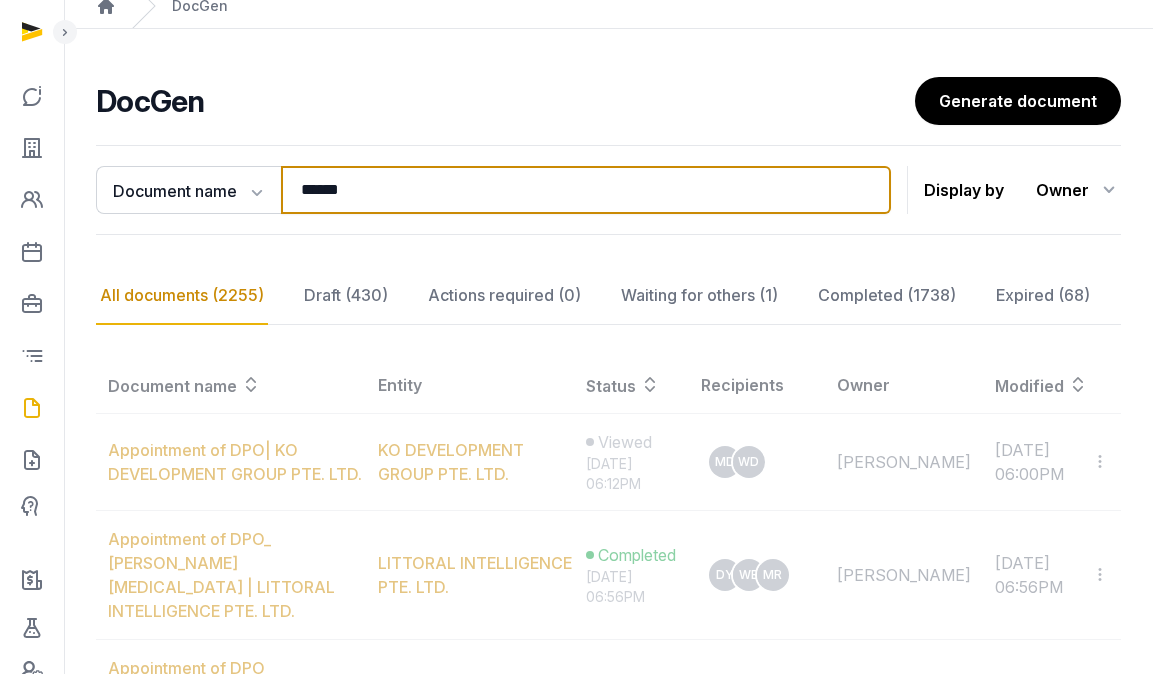 scroll, scrollTop: 41, scrollLeft: 0, axis: vertical 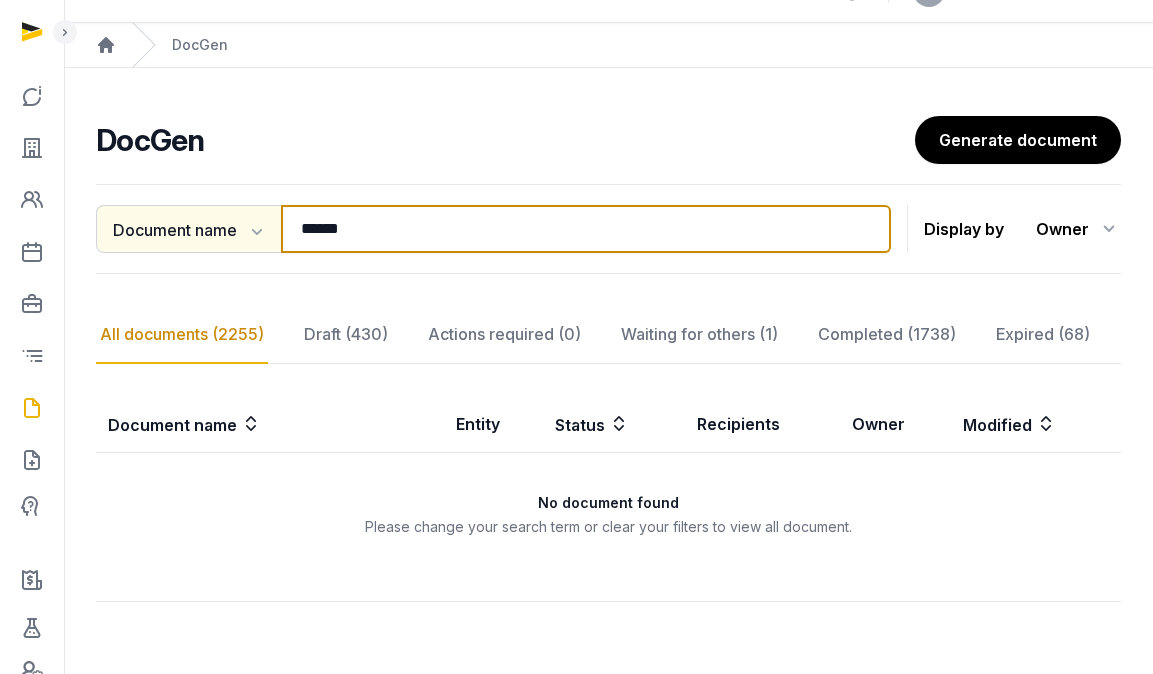 drag, startPoint x: 366, startPoint y: 228, endPoint x: 245, endPoint y: 222, distance: 121.14867 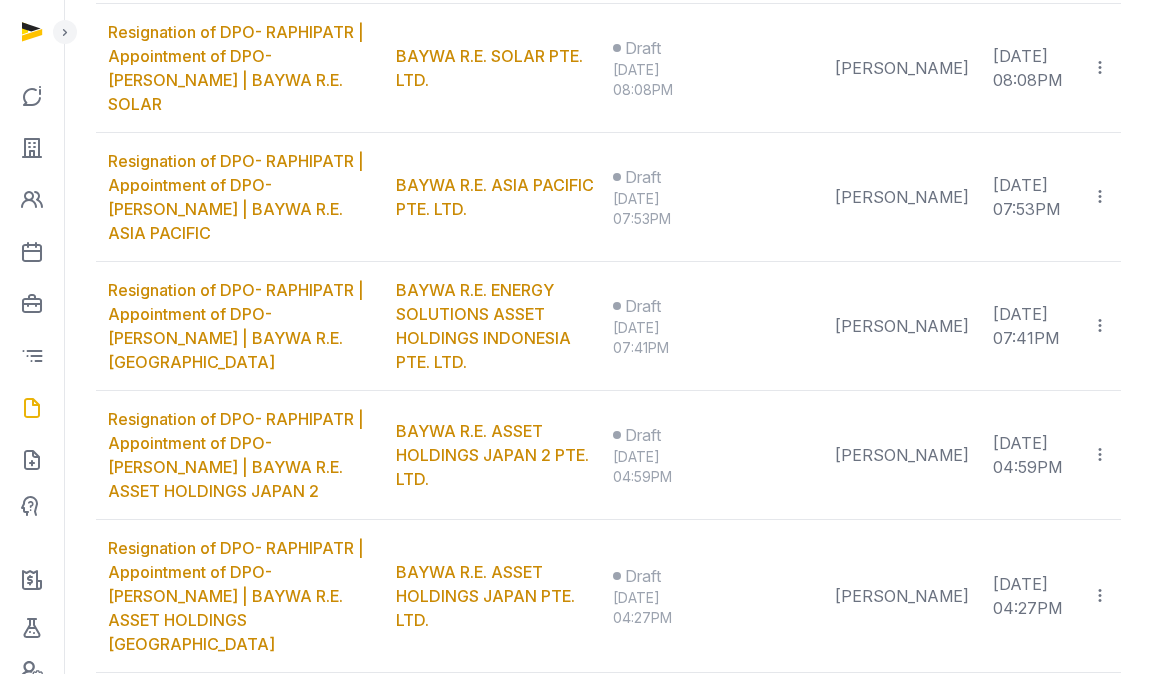 scroll, scrollTop: 1663, scrollLeft: 0, axis: vertical 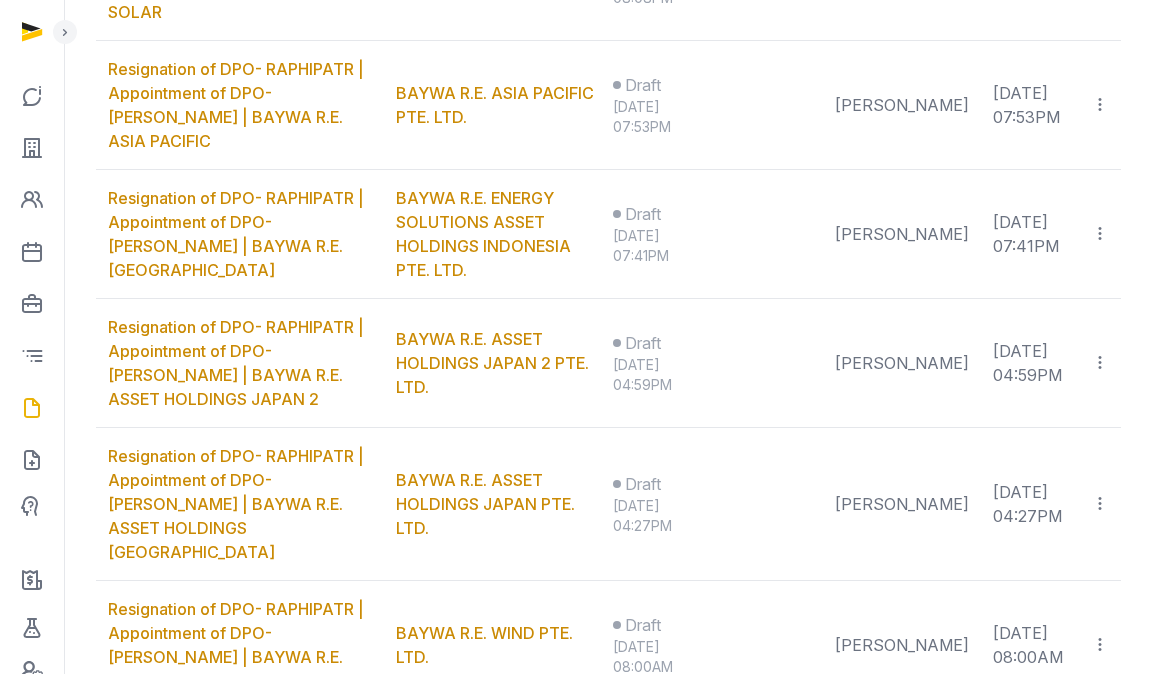 type on "***" 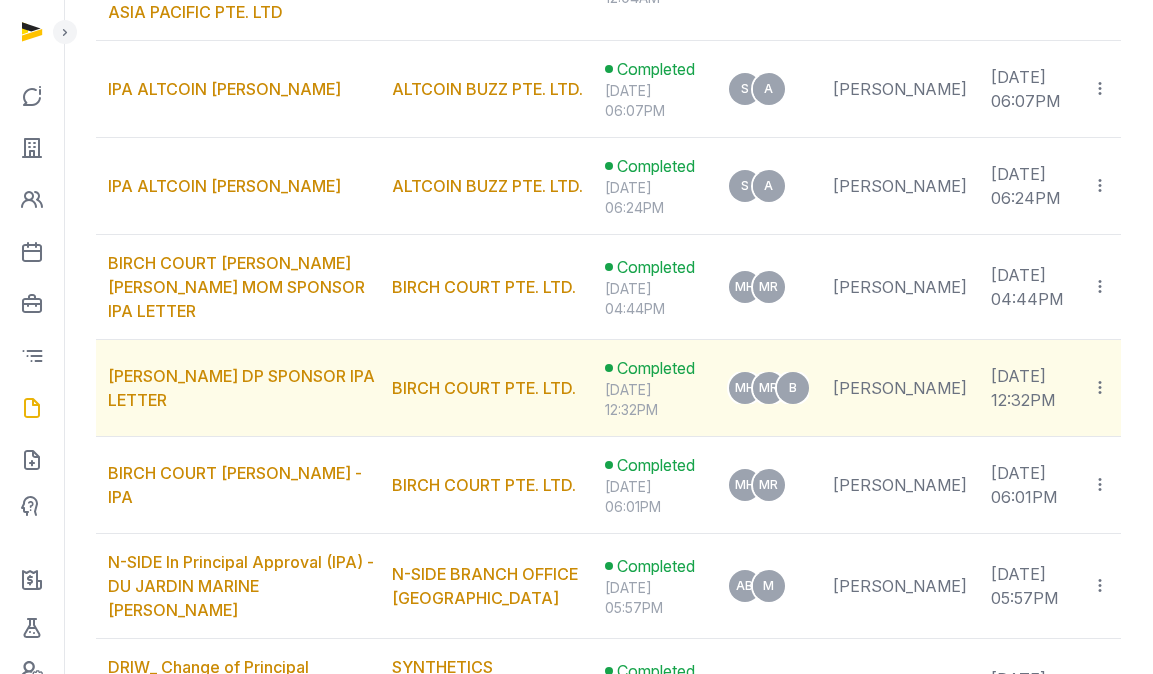 scroll, scrollTop: 1049, scrollLeft: 0, axis: vertical 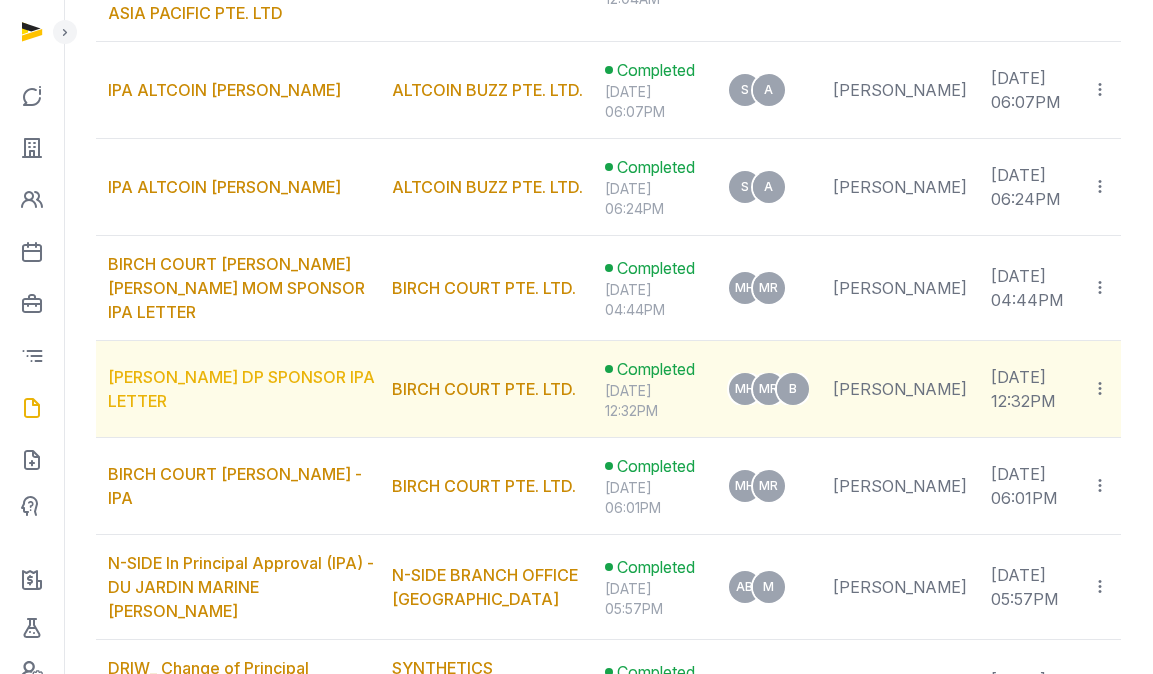 click on "[PERSON_NAME] DP SPONSOR IPA LETTER" at bounding box center (241, 389) 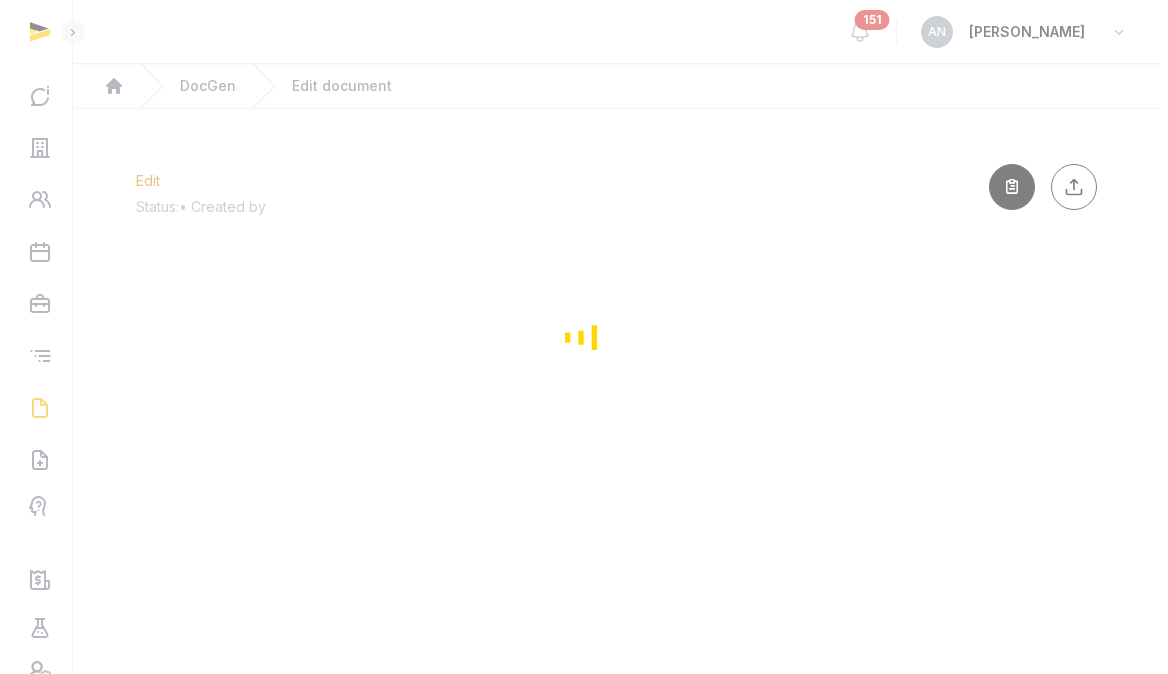 scroll, scrollTop: 0, scrollLeft: 0, axis: both 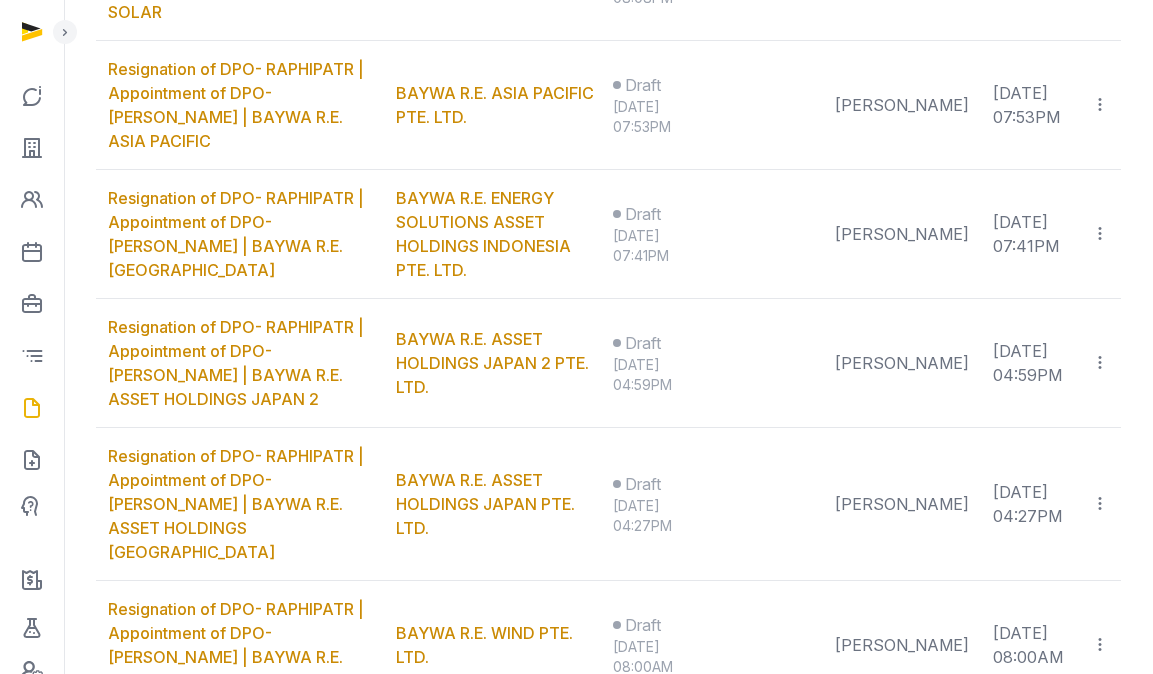 click on "2" 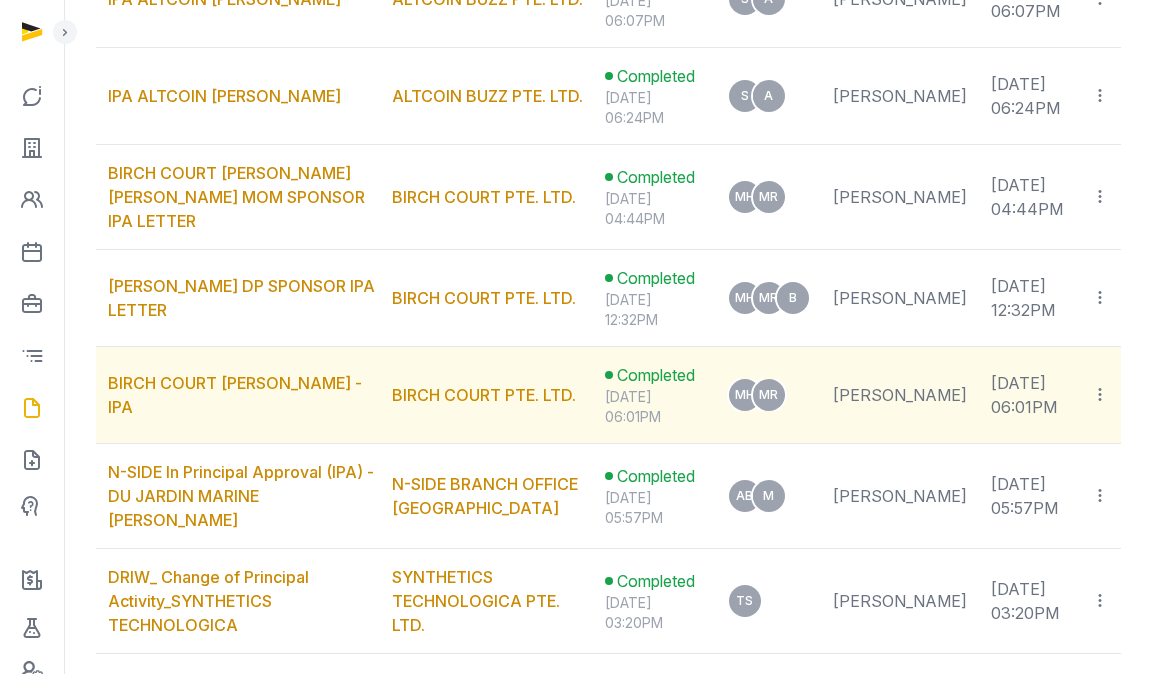 scroll, scrollTop: 1136, scrollLeft: 0, axis: vertical 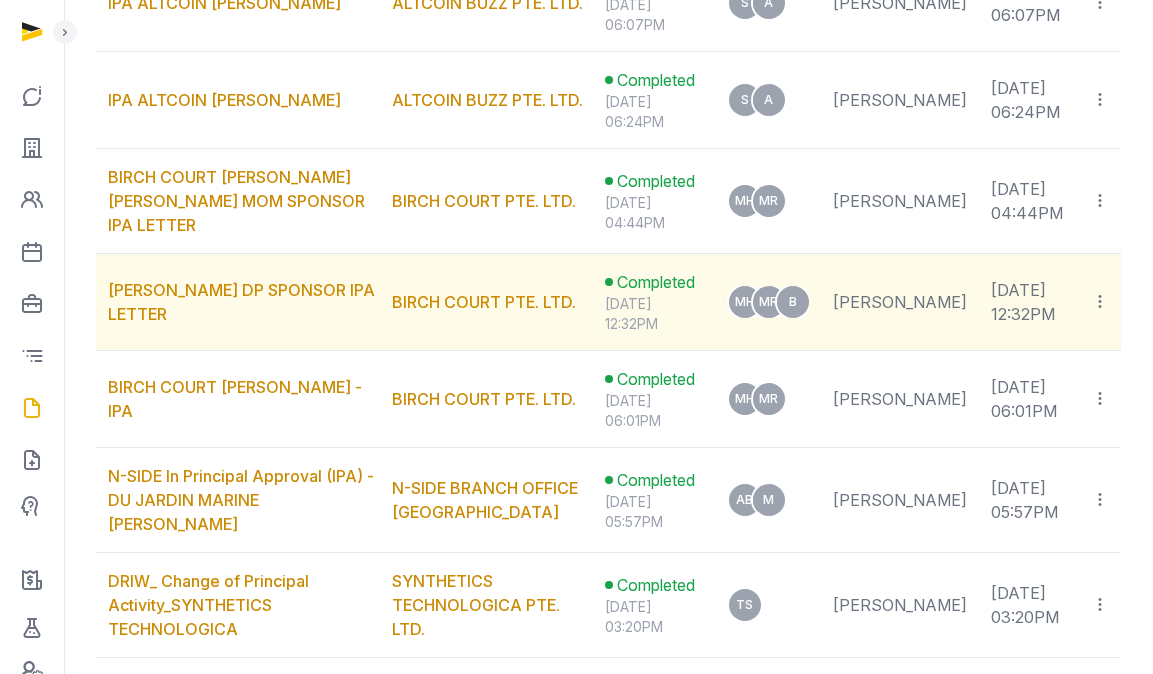 click on "View in Entity Documents Copy links Delete" at bounding box center [1100, 302] 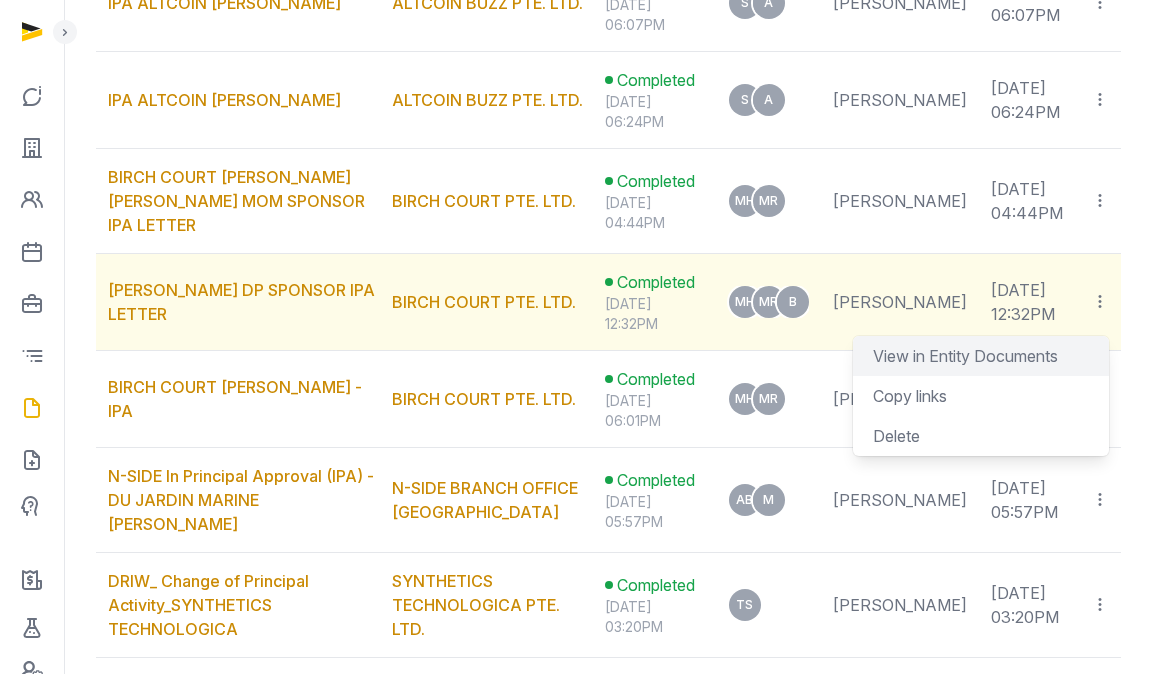 click on "View in Entity Documents" at bounding box center [965, 356] 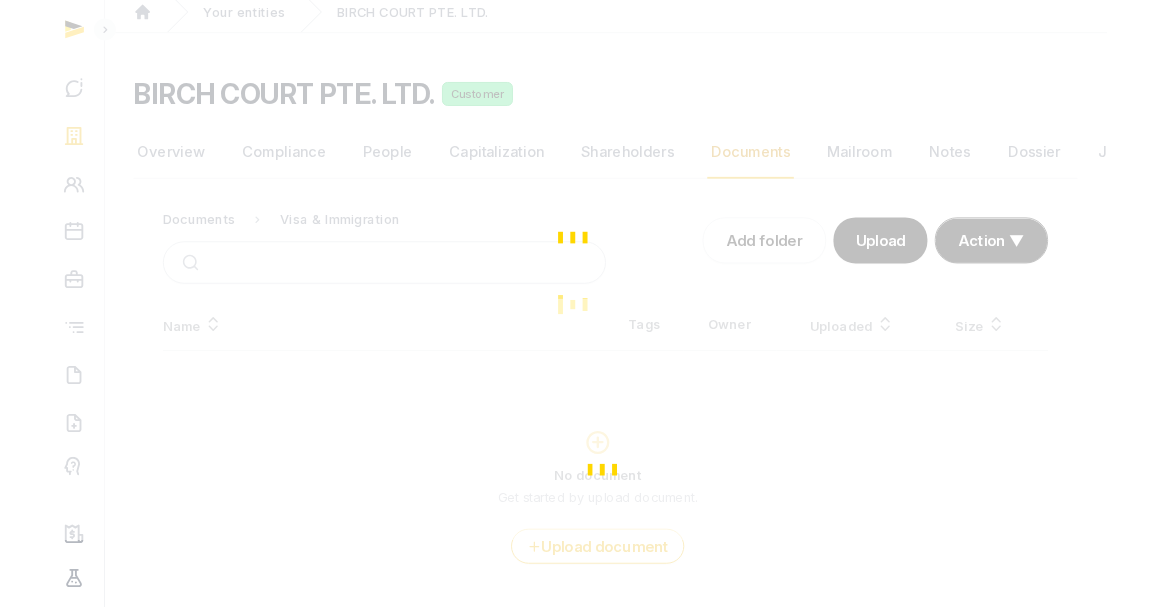 scroll, scrollTop: 147, scrollLeft: 0, axis: vertical 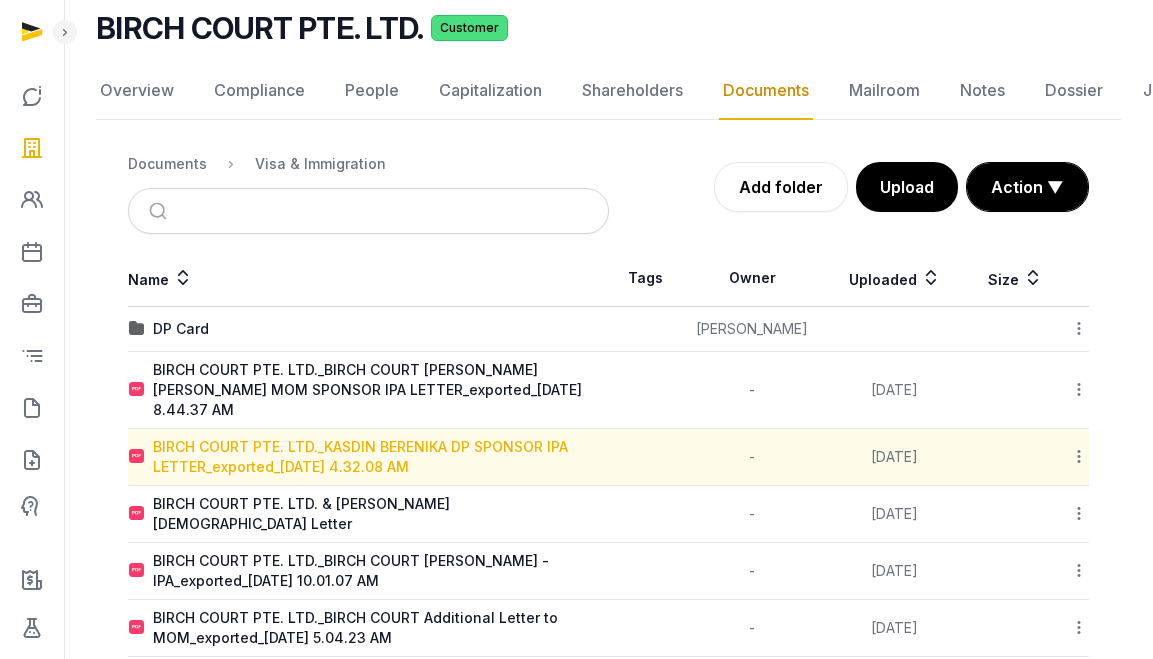 click on "BIRCH COURT PTE. LTD._KASDIN BERENIKA DP SPONSOR IPA LETTER_exported_[DATE] 4.32.08 AM" at bounding box center (380, 457) 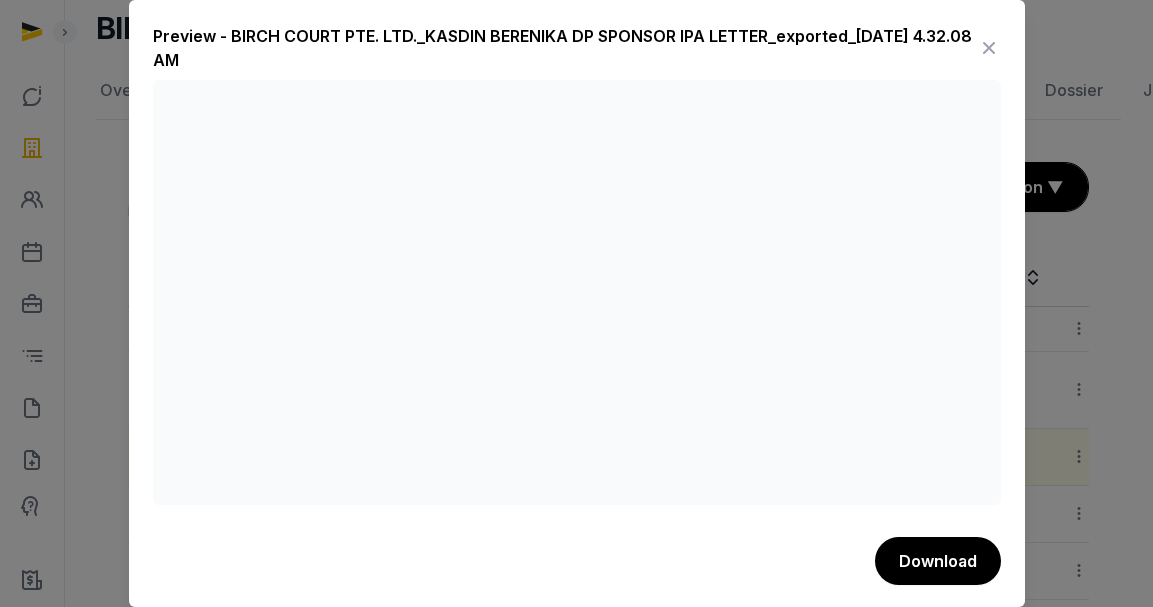 click at bounding box center [989, 48] 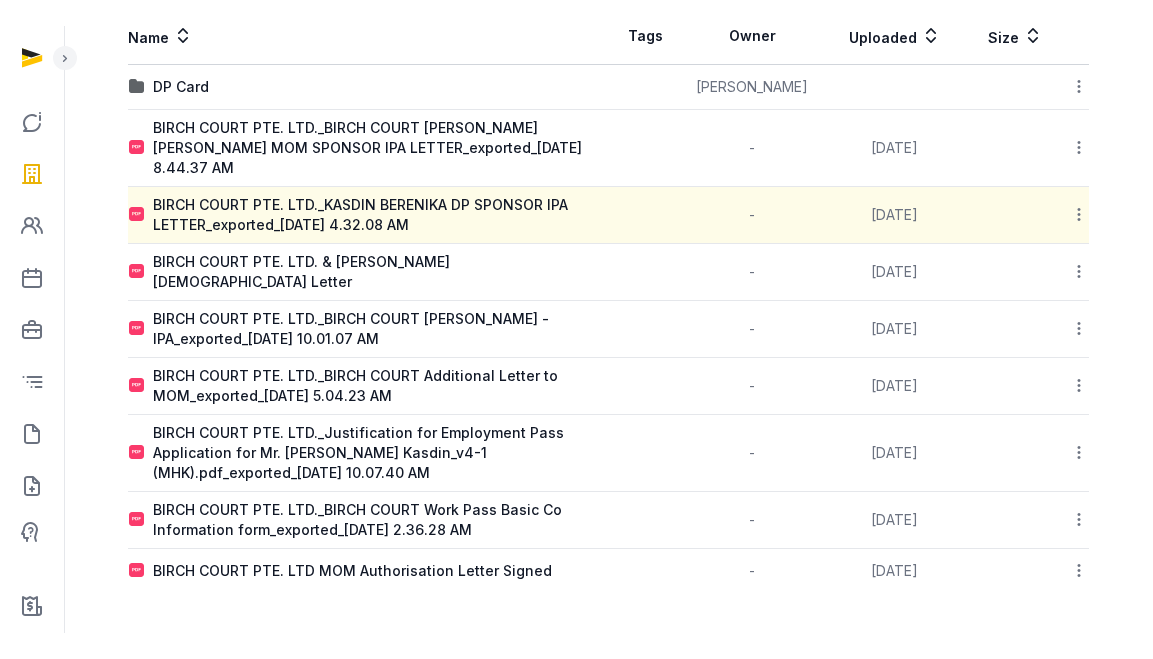 scroll, scrollTop: 363, scrollLeft: 0, axis: vertical 